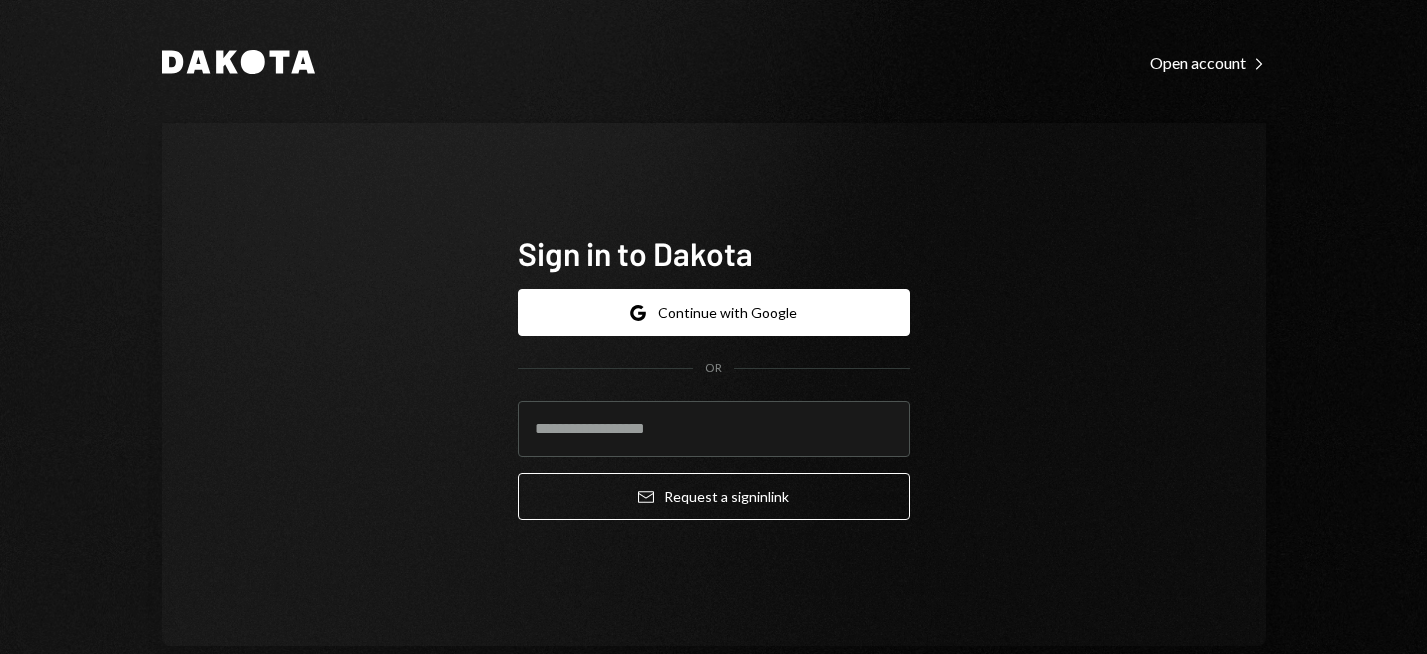 scroll, scrollTop: 0, scrollLeft: 0, axis: both 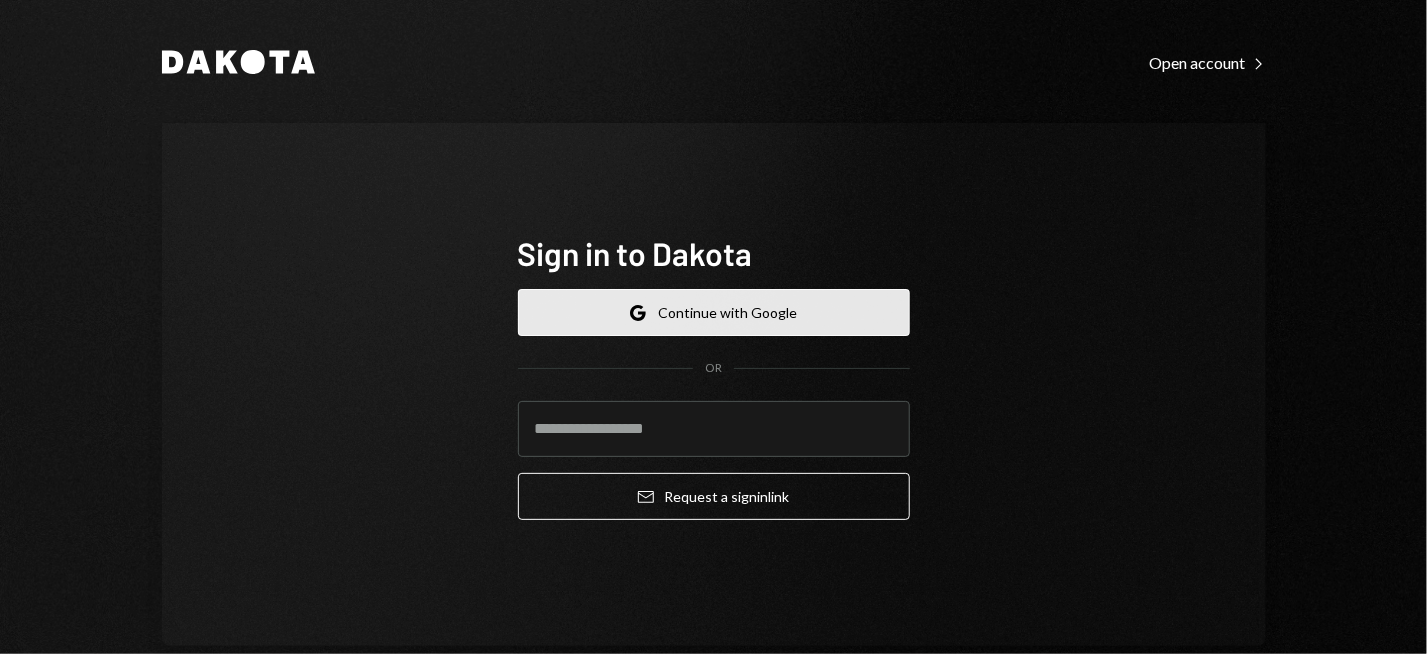 click on "Google  Continue with Google" at bounding box center (714, 312) 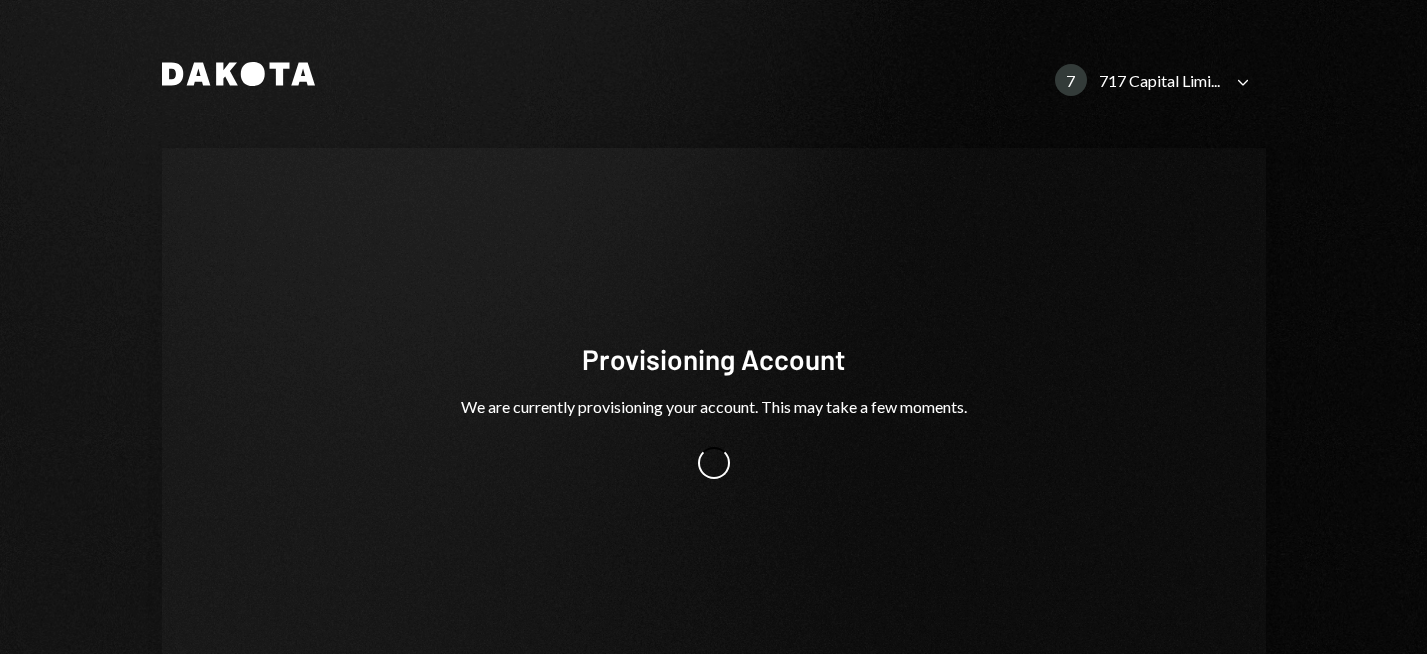 scroll, scrollTop: 0, scrollLeft: 0, axis: both 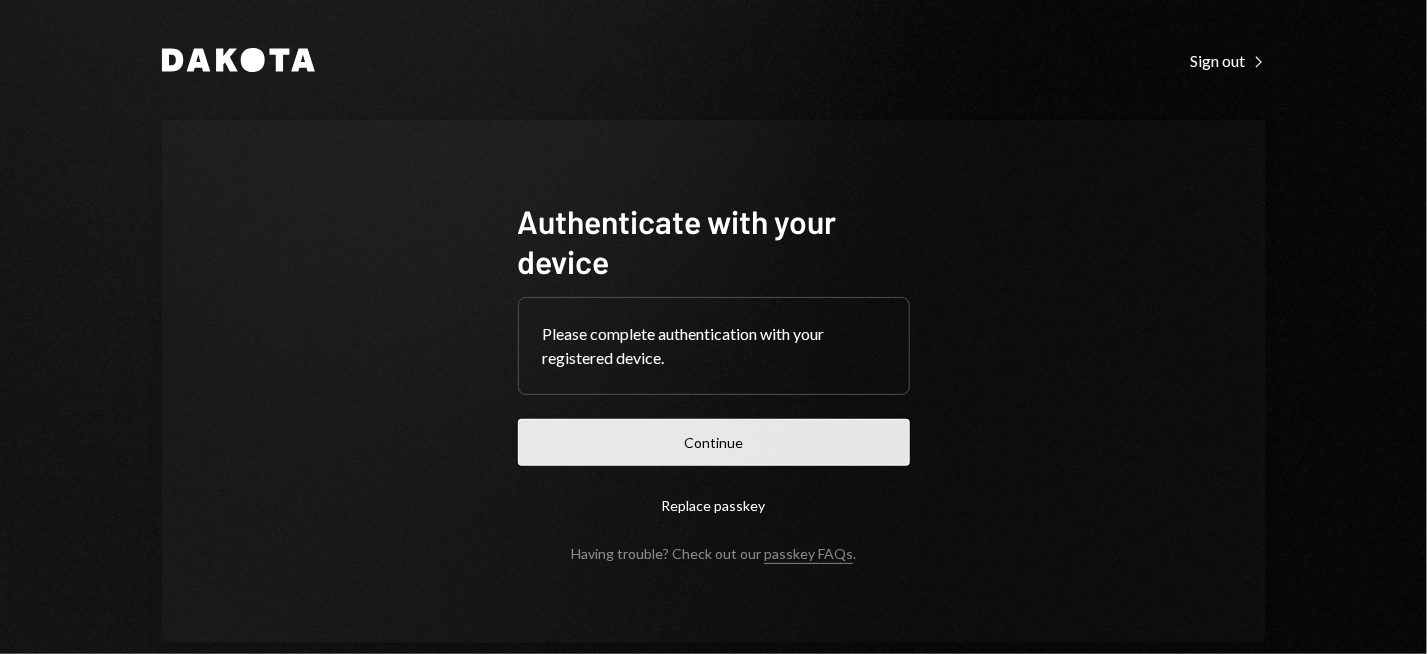 click on "Continue" at bounding box center [714, 442] 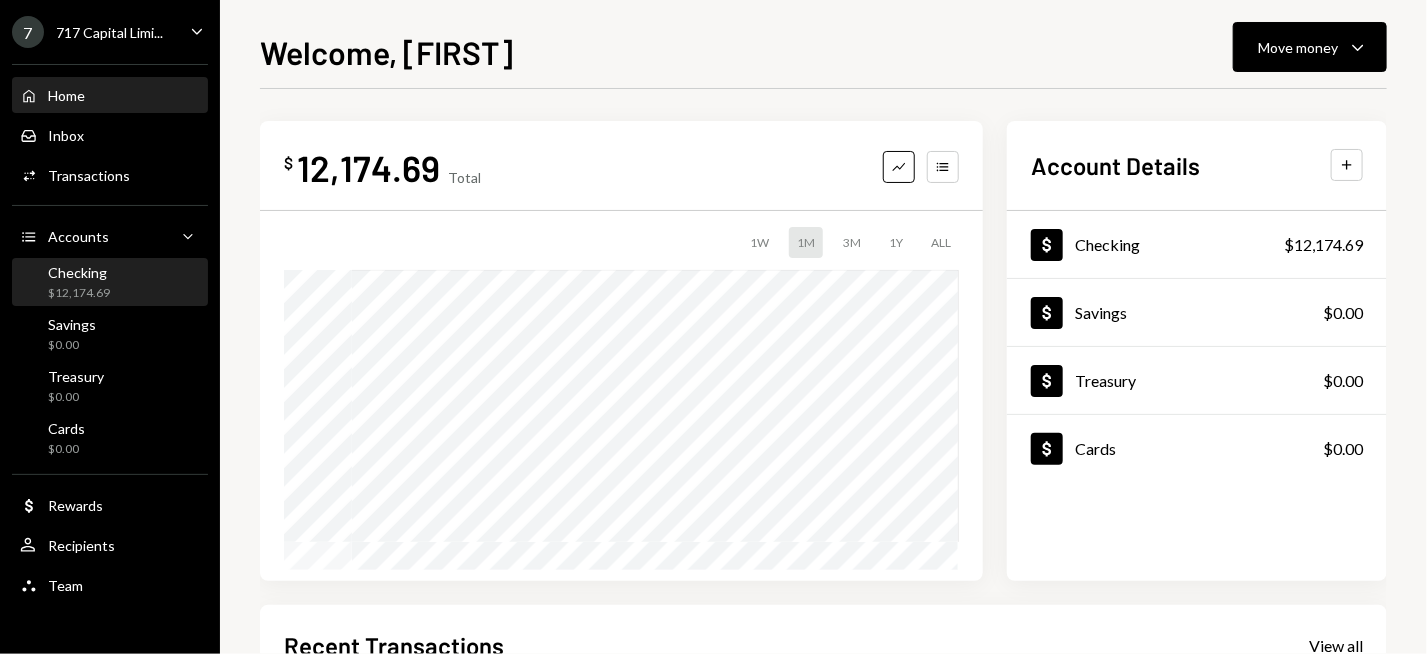 click on "Checking $12,174.69" at bounding box center (110, 283) 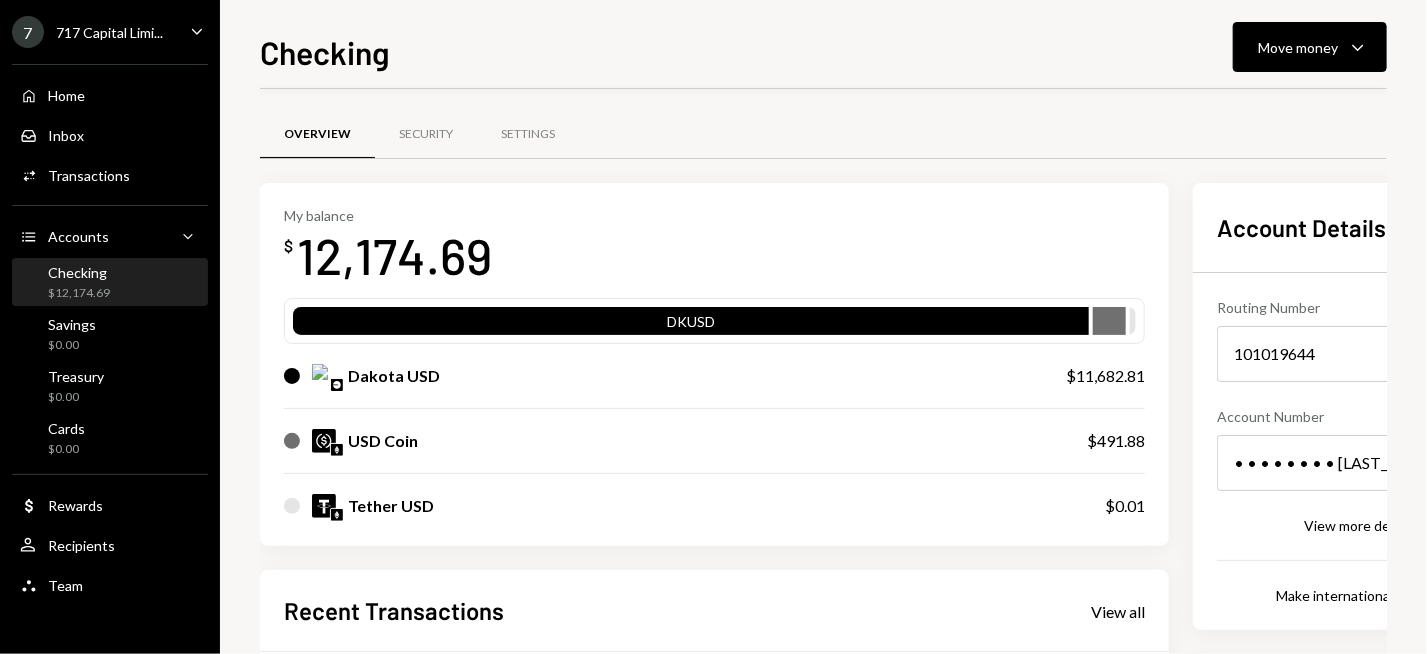 scroll, scrollTop: 100, scrollLeft: 0, axis: vertical 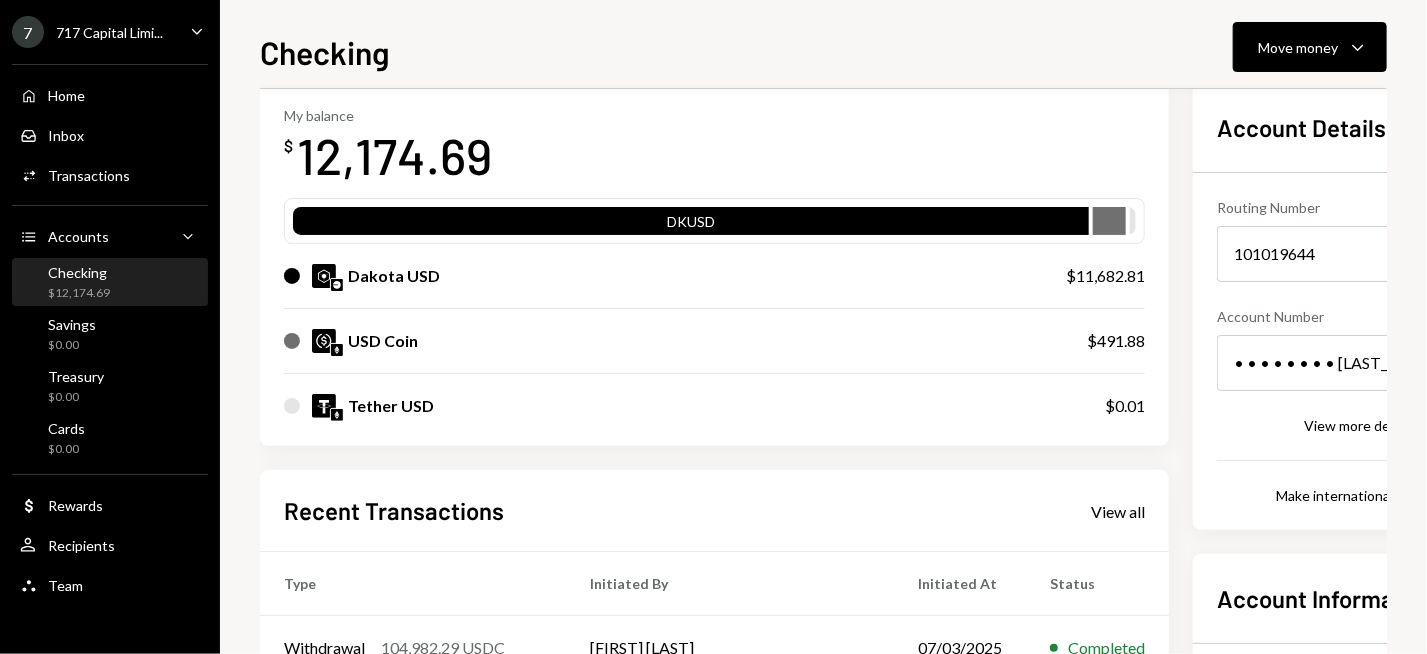 click on "My balance $ 12,174.69 DKUSD Dakota USD $11,682.81 USD Coin $491.88 Tether USD $0.01 Recent Transactions View all Type Initiated By Initiated At Status Withdrawal 104,982.29  USDC Ryan Noonan 07/03/2025 Completed Deposit 105,087.43  USDC 0xA9D1...1d3E43 Copy 07/03/2025 Completed Stablecoin Conversion $105,140.00 Ryan Noonan 07/03/2025 Completed Bank Deposit $25,065.00 ONE MANAGEMENT SOLUTION INC. 07/03/2025 Completed Bank Deposit $49,675.00 JMD SUPPLY INC. 07/03/2025 Completed" at bounding box center (714, 509) 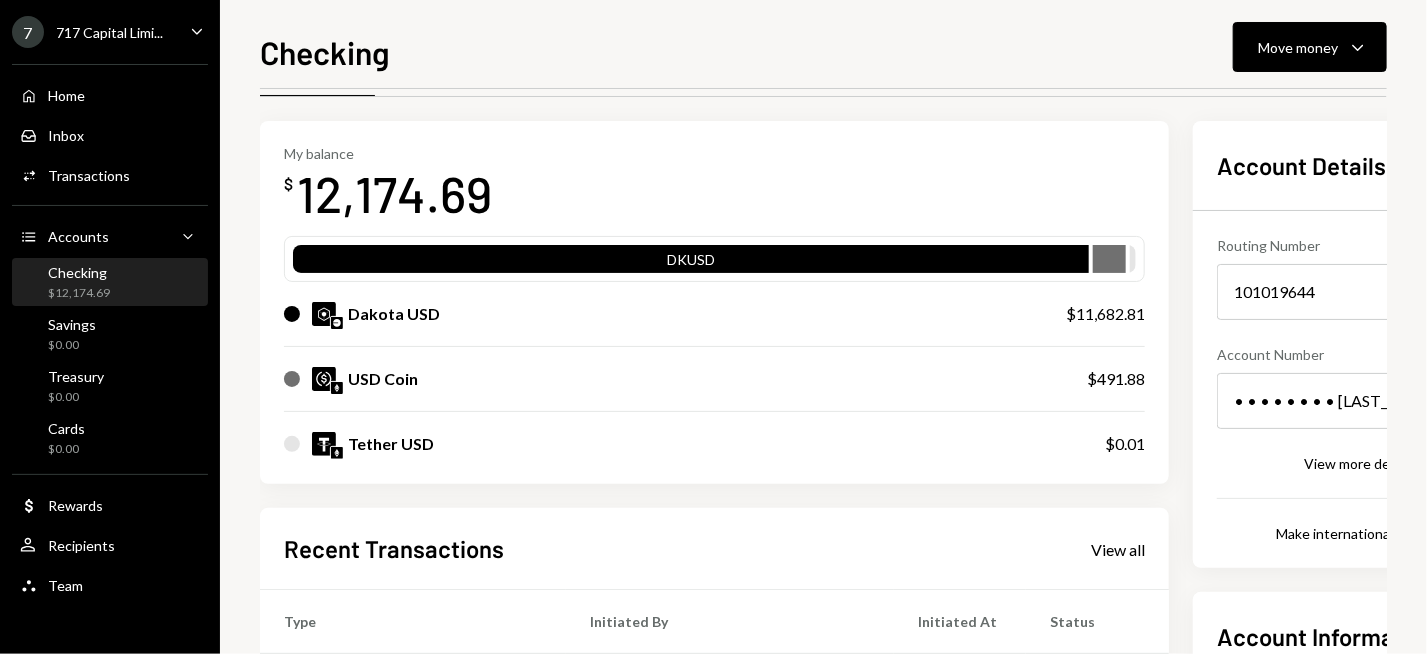 scroll, scrollTop: 0, scrollLeft: 0, axis: both 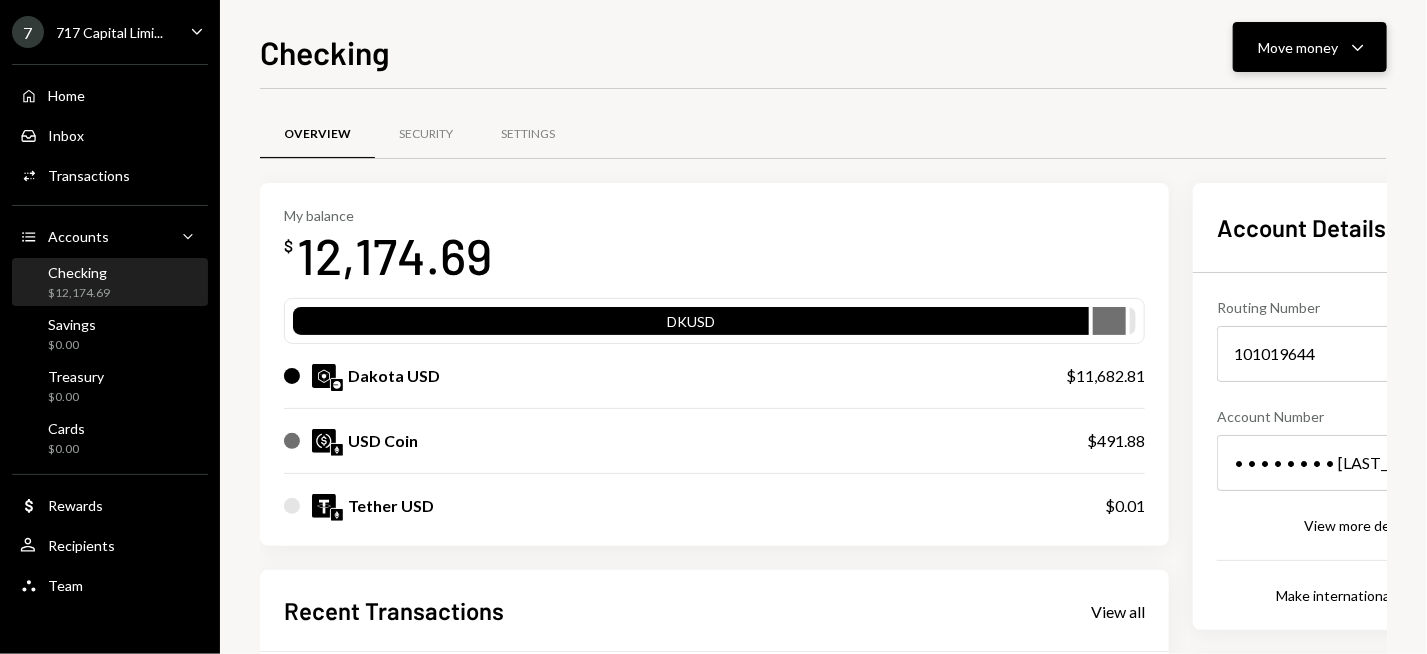 click on "Move money Caret Down" at bounding box center [1310, 47] 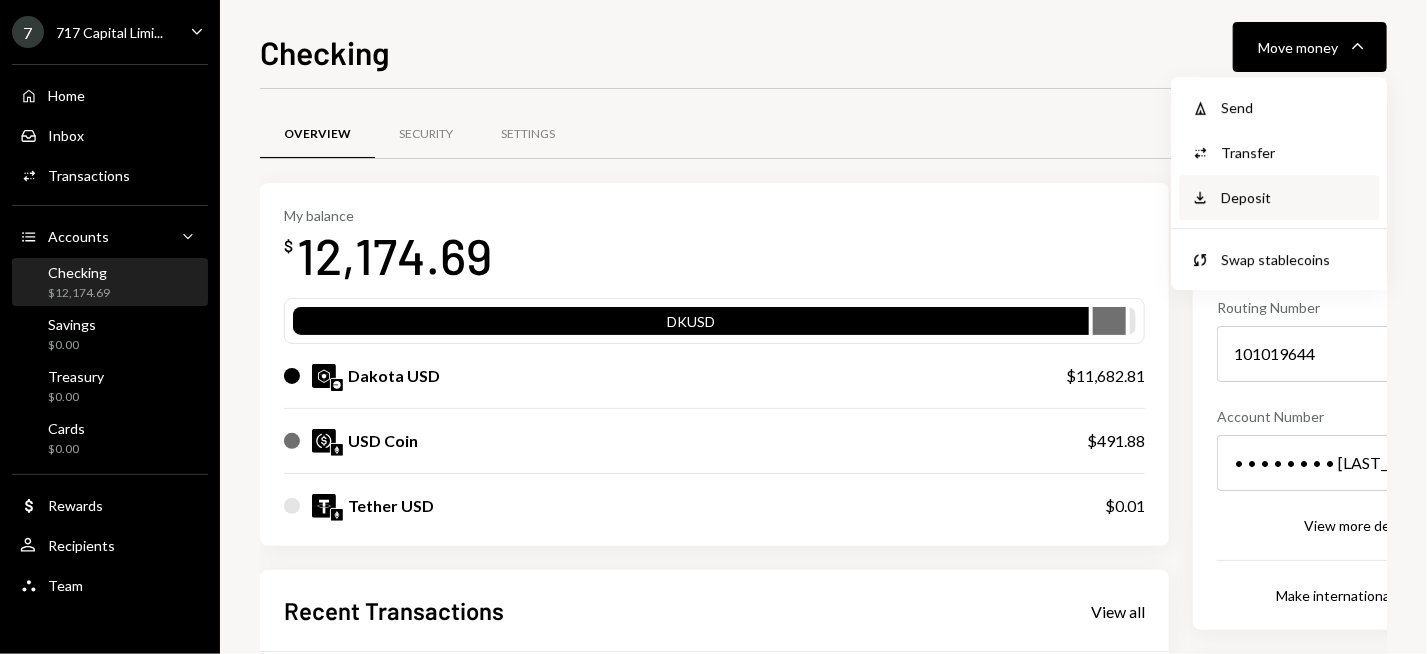 click on "Deposit" at bounding box center [1294, 107] 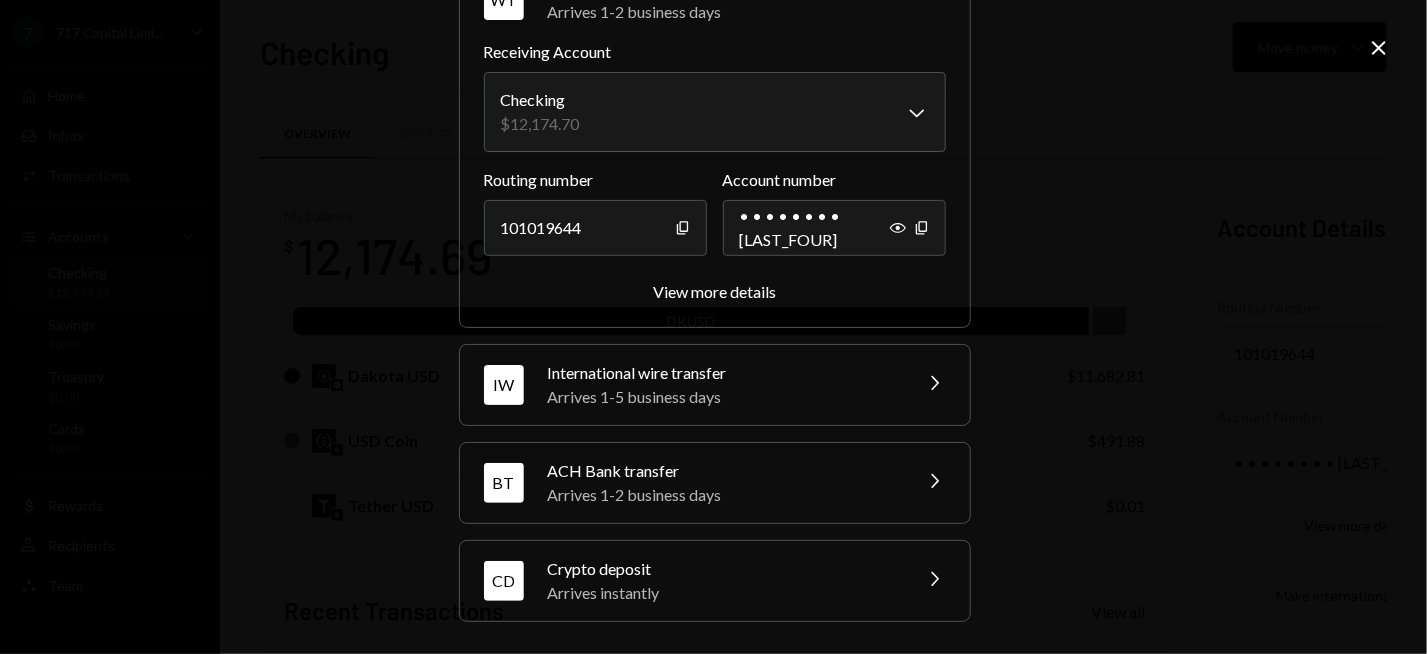 click on "Arrives instantly" at bounding box center (723, 593) 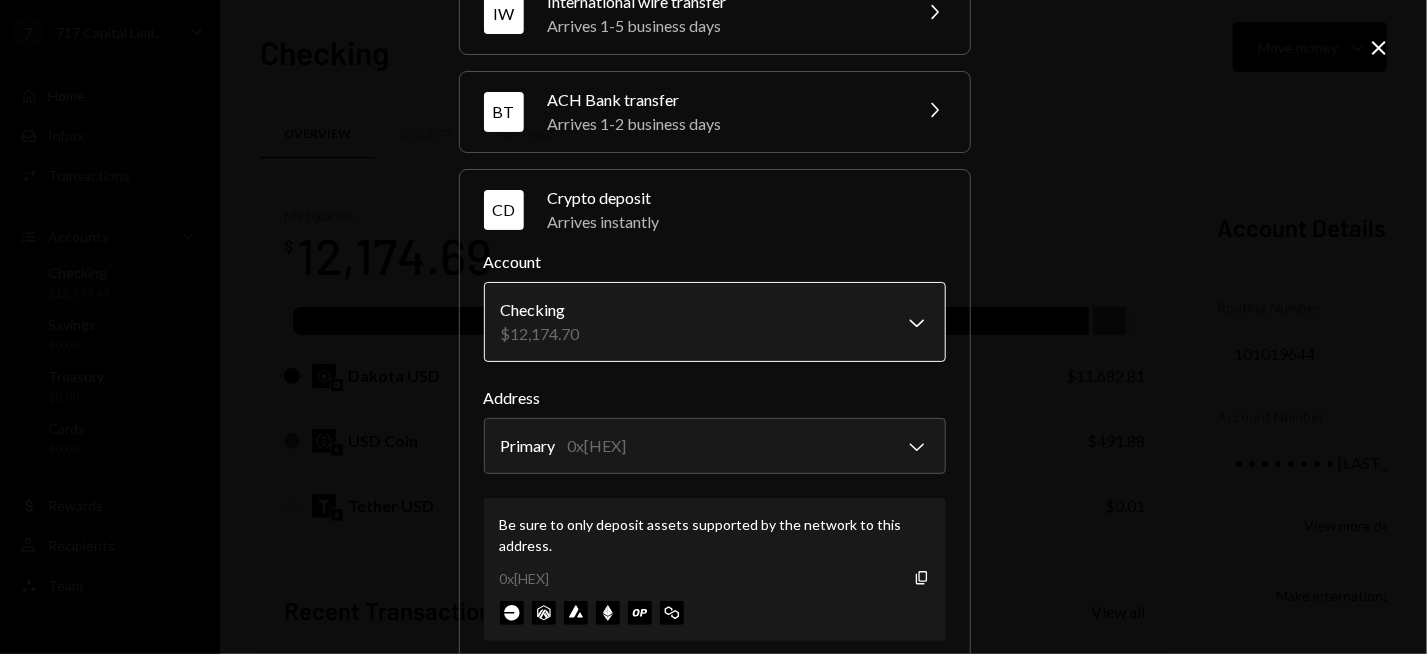 scroll, scrollTop: 249, scrollLeft: 0, axis: vertical 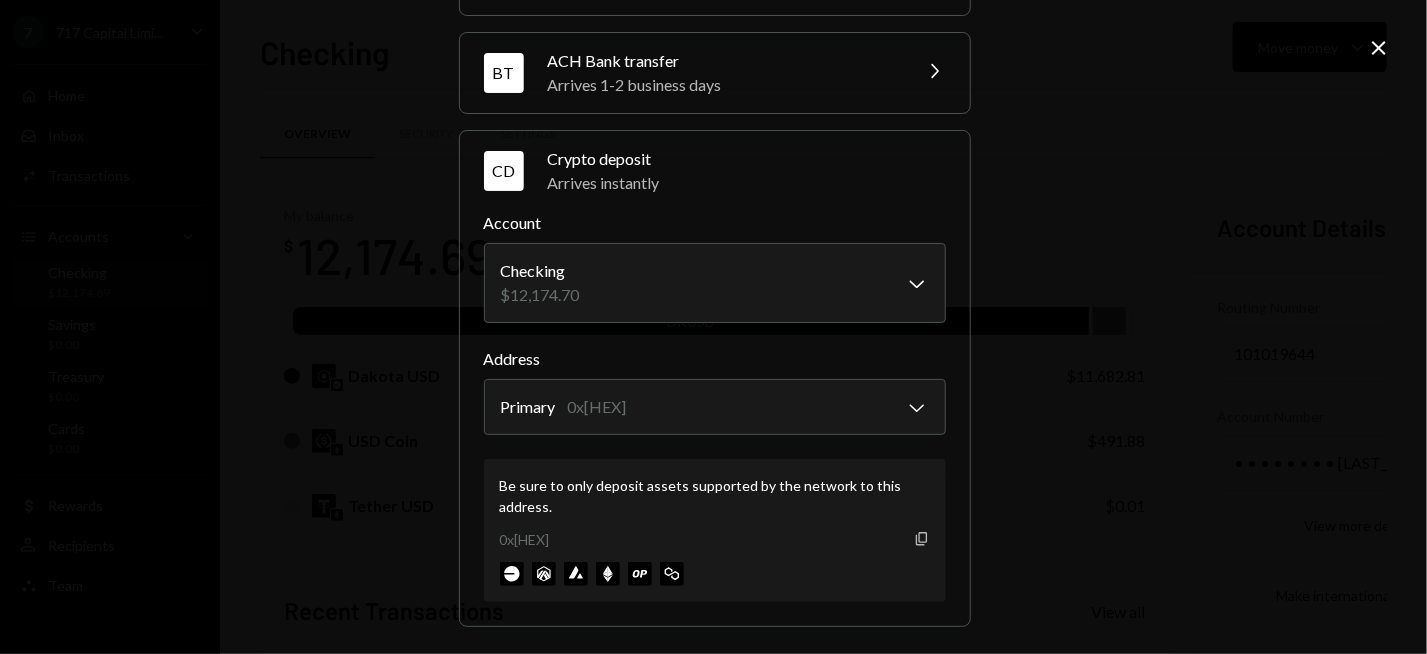 click at bounding box center [921, 538] 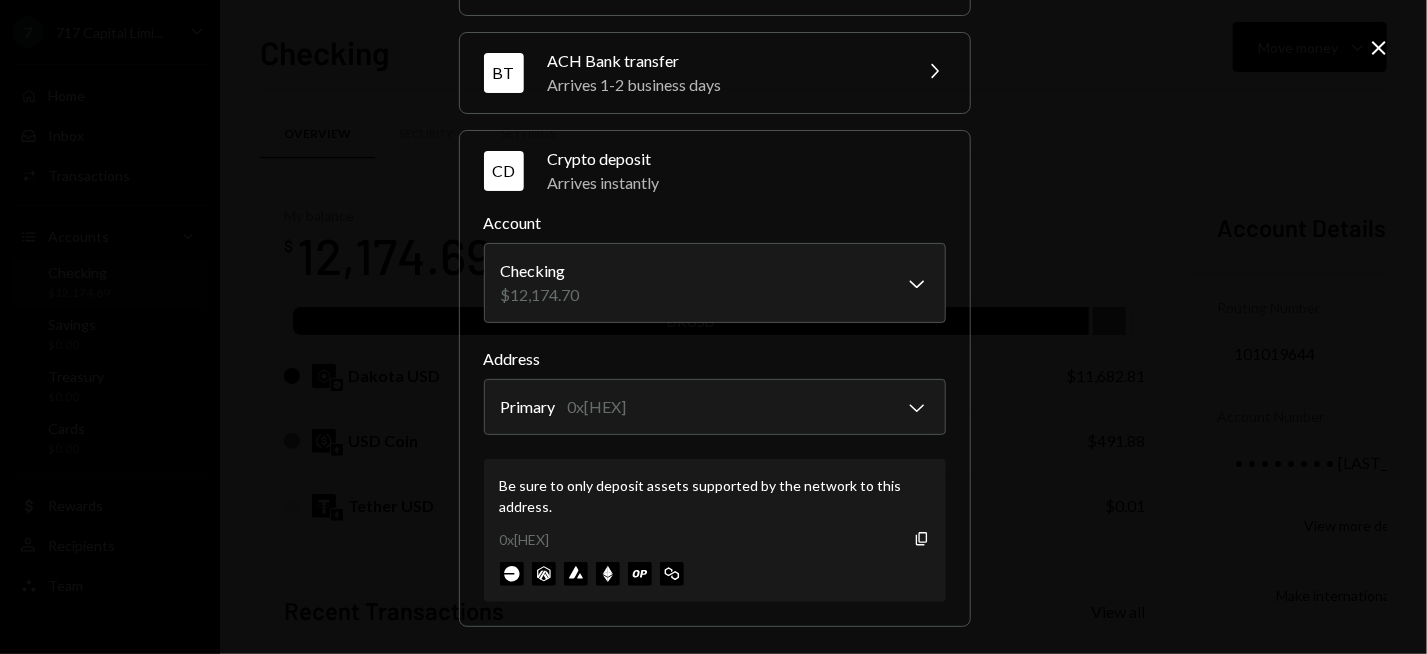 click on "**********" at bounding box center (713, 327) 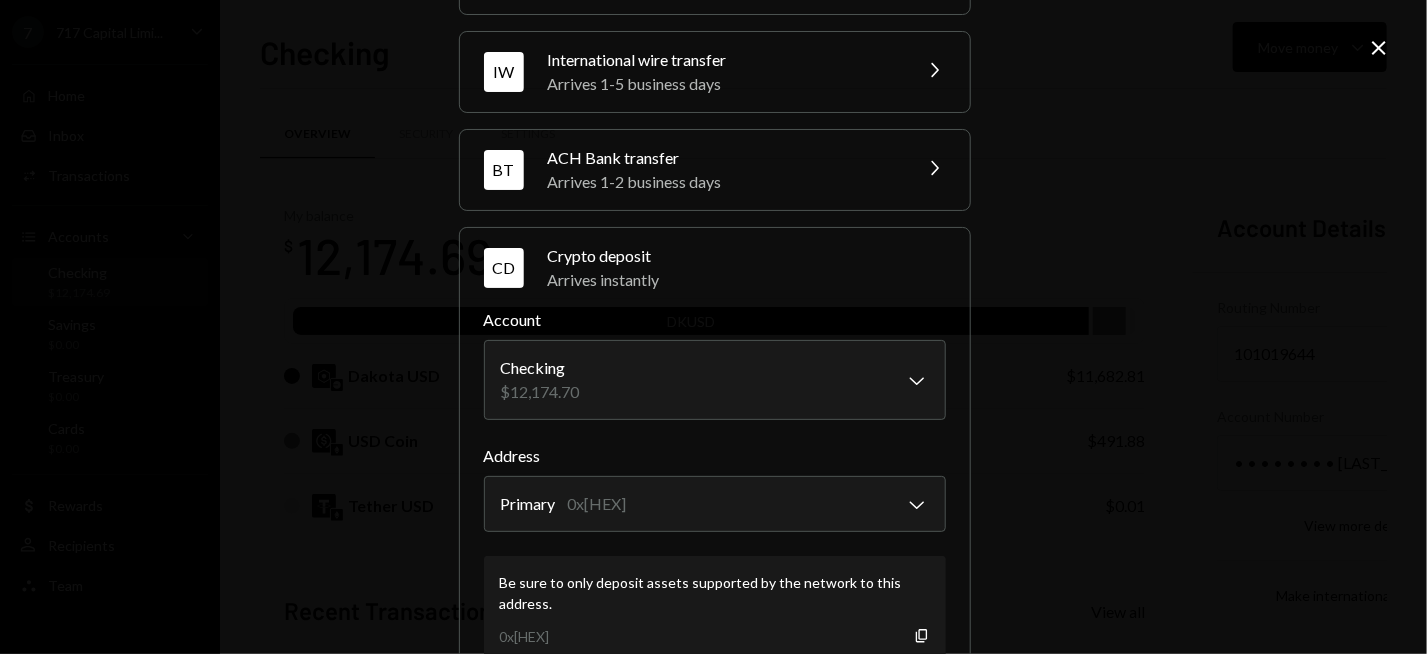 scroll, scrollTop: 0, scrollLeft: 0, axis: both 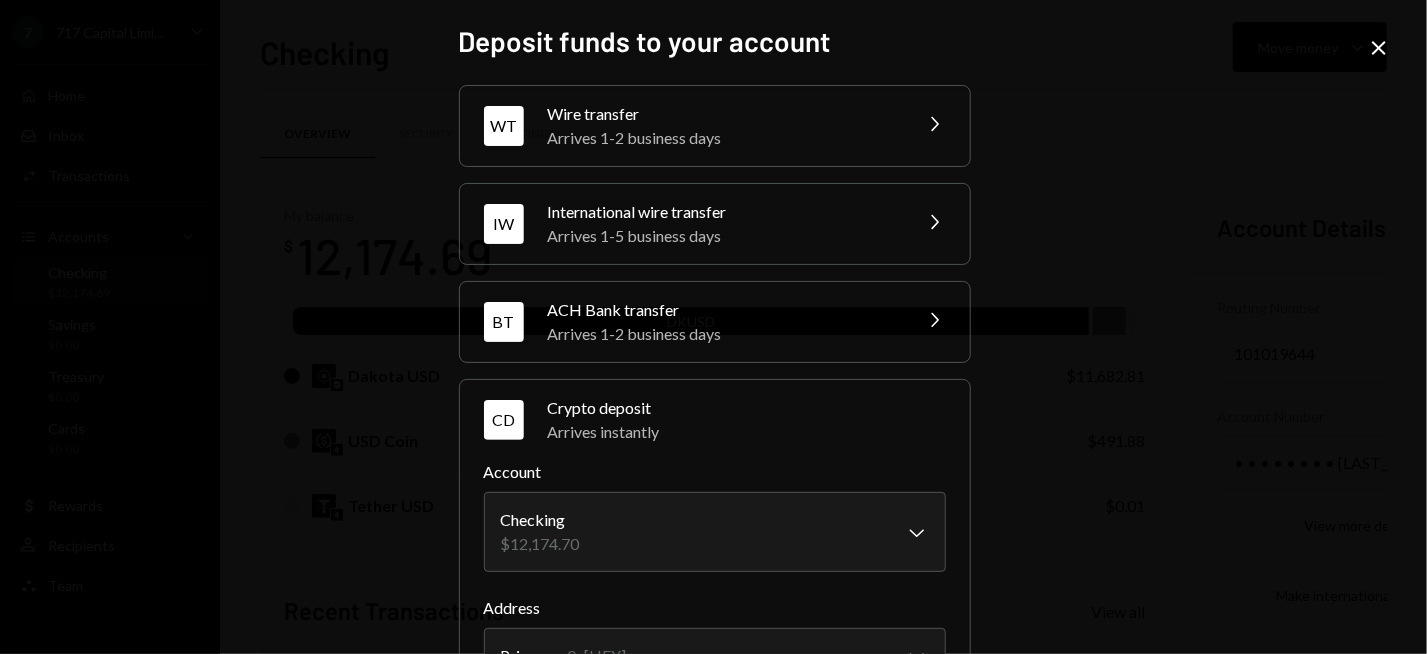 click on "Close" at bounding box center [1379, 48] 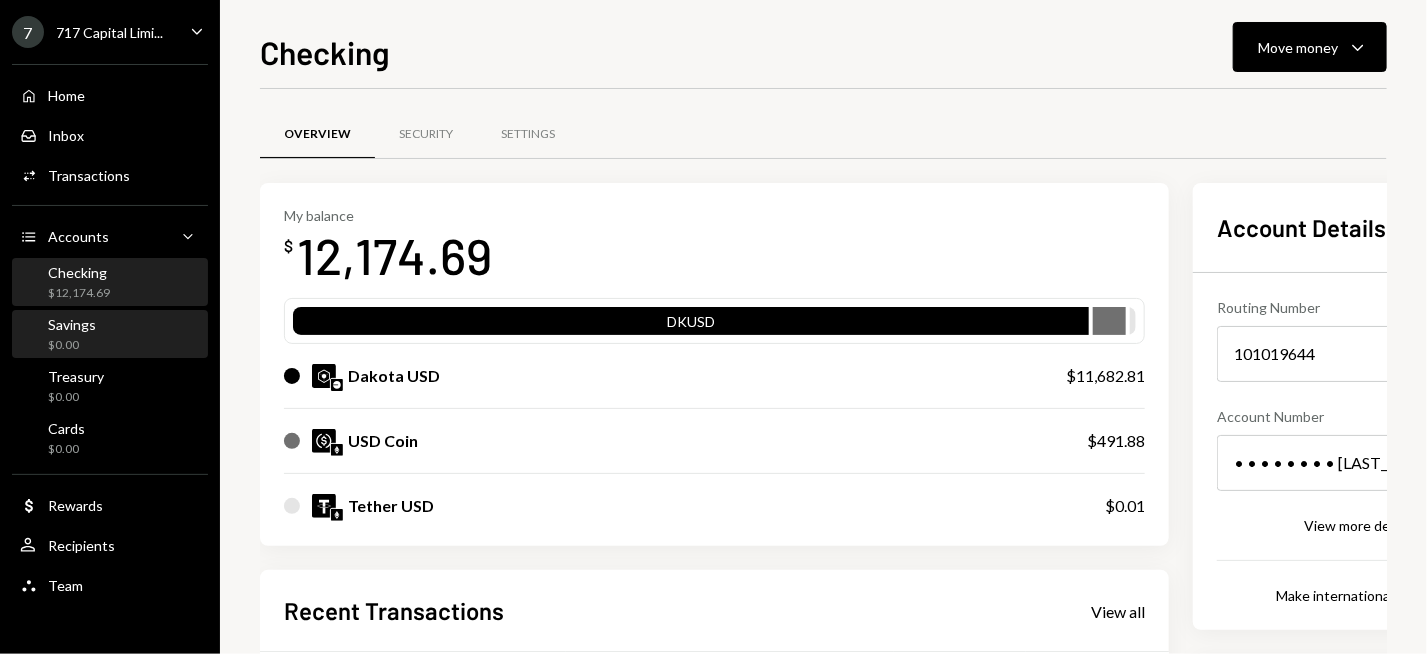click on "Savings $0.00" at bounding box center [110, 335] 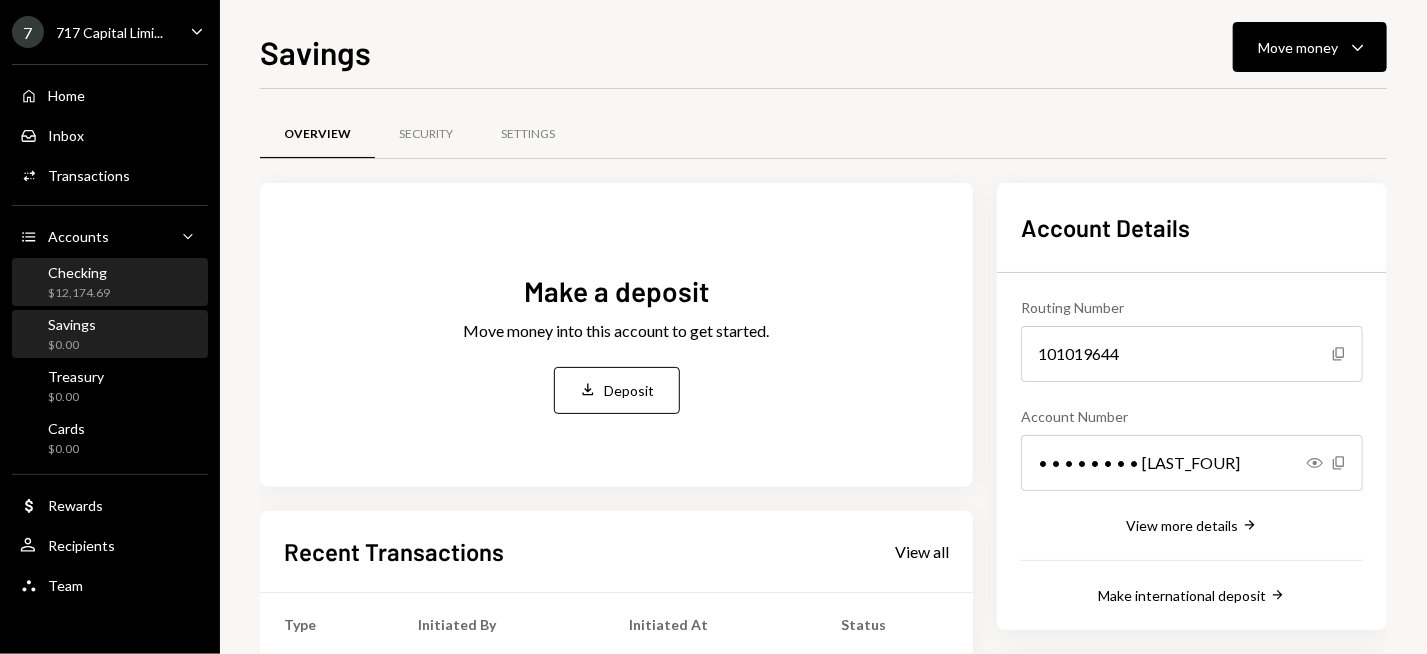 click on "Checking $12,174.69" at bounding box center (110, 283) 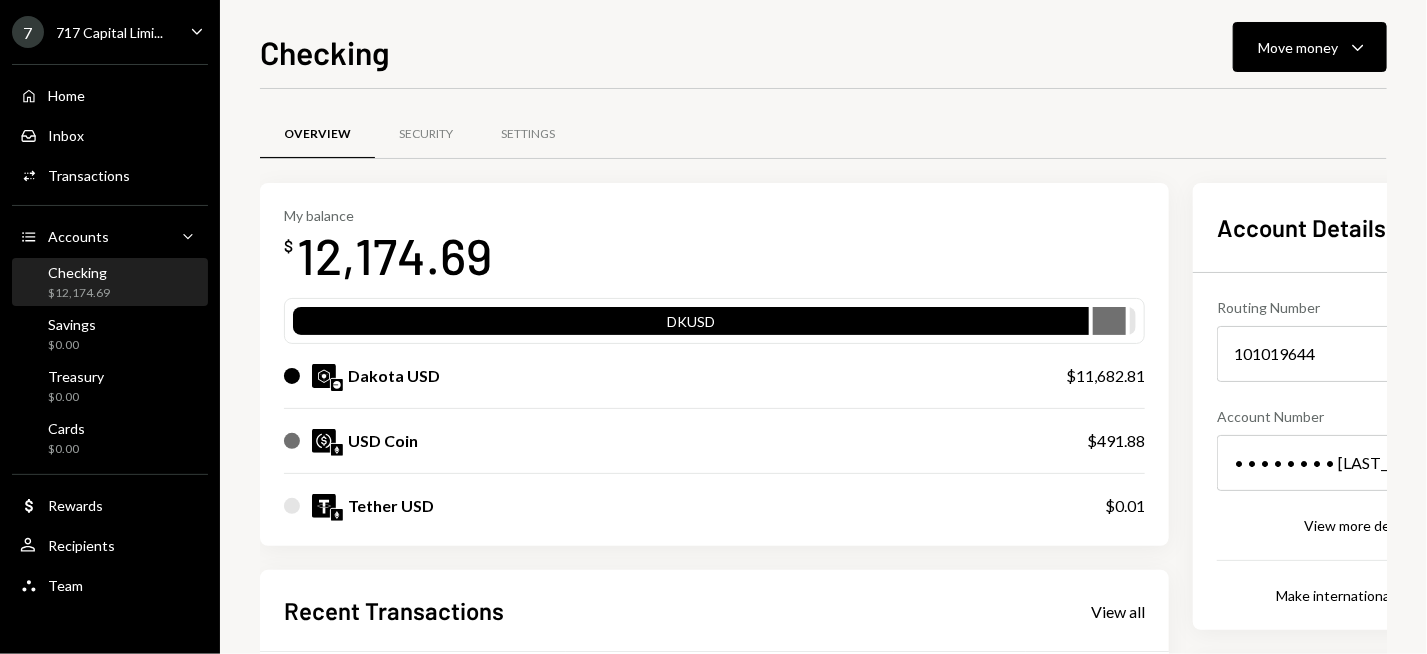 click on "My balance $ 12,174.69" at bounding box center [714, 247] 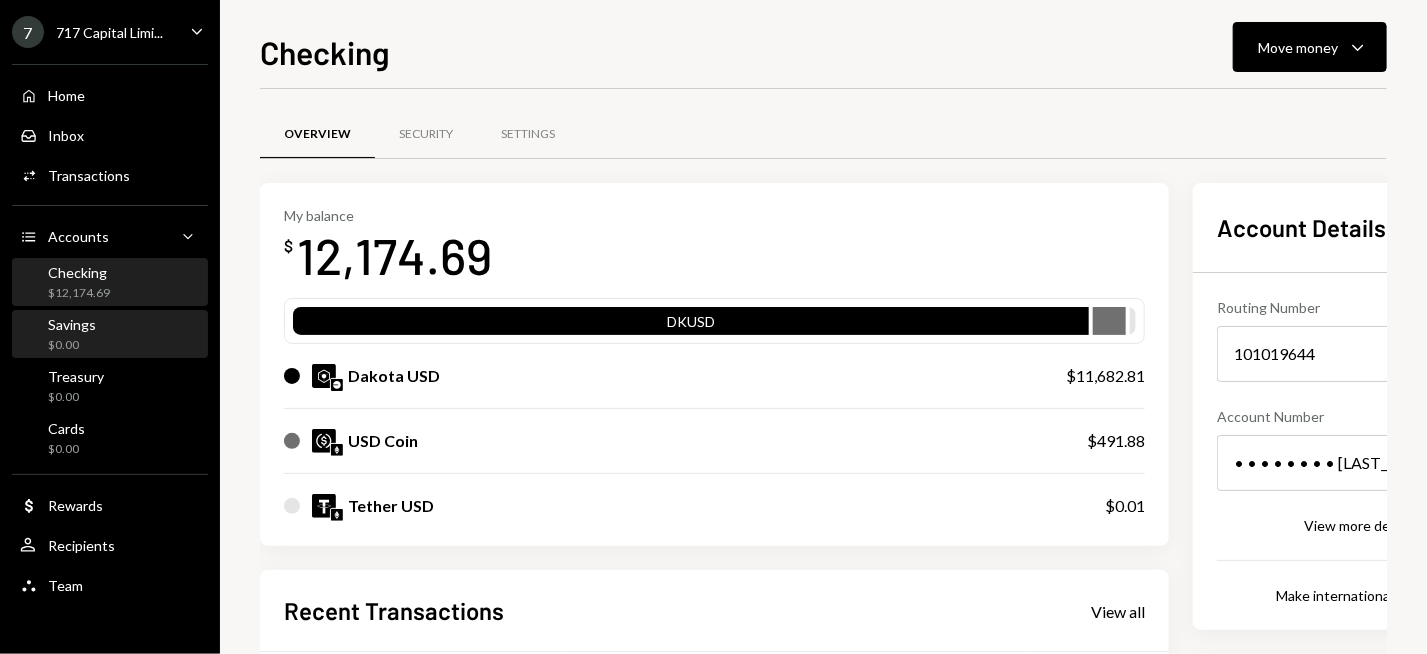 click on "Savings $0.00" at bounding box center (110, 335) 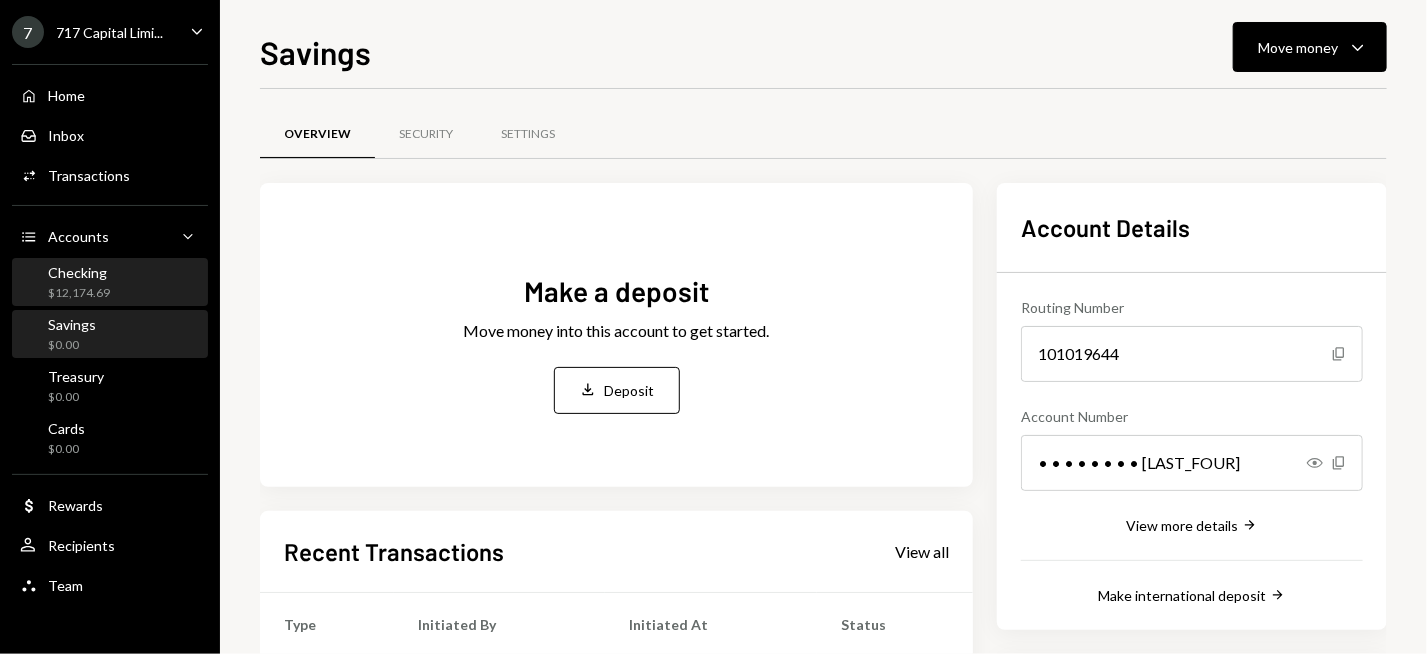 click on "Checking $12,174.69" at bounding box center (110, 283) 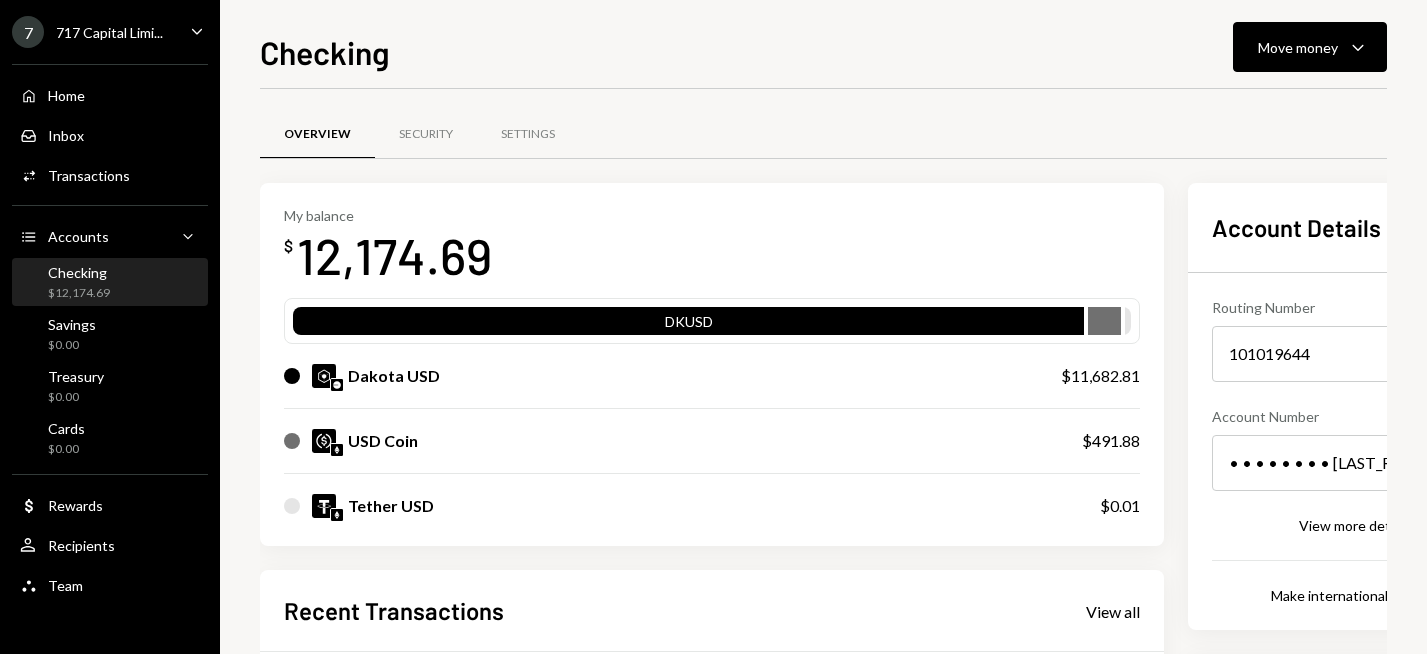 scroll, scrollTop: 0, scrollLeft: 0, axis: both 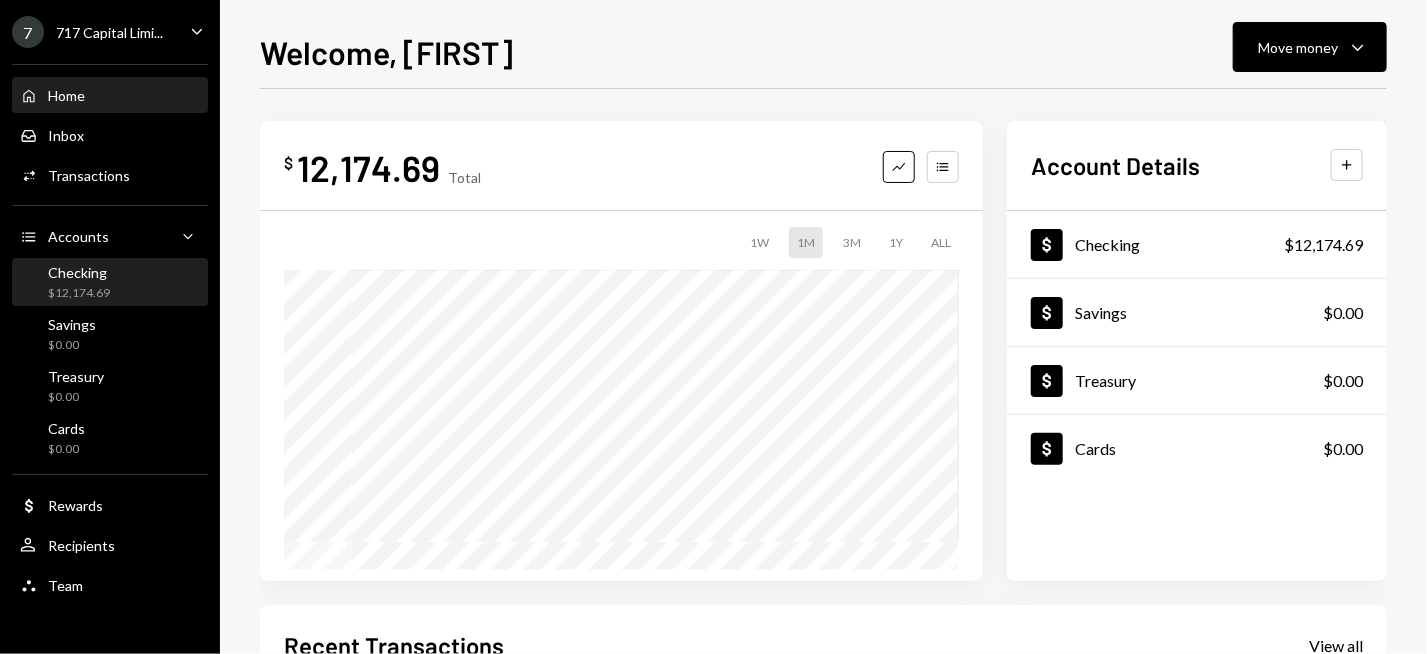 click on "Checking" at bounding box center (79, 272) 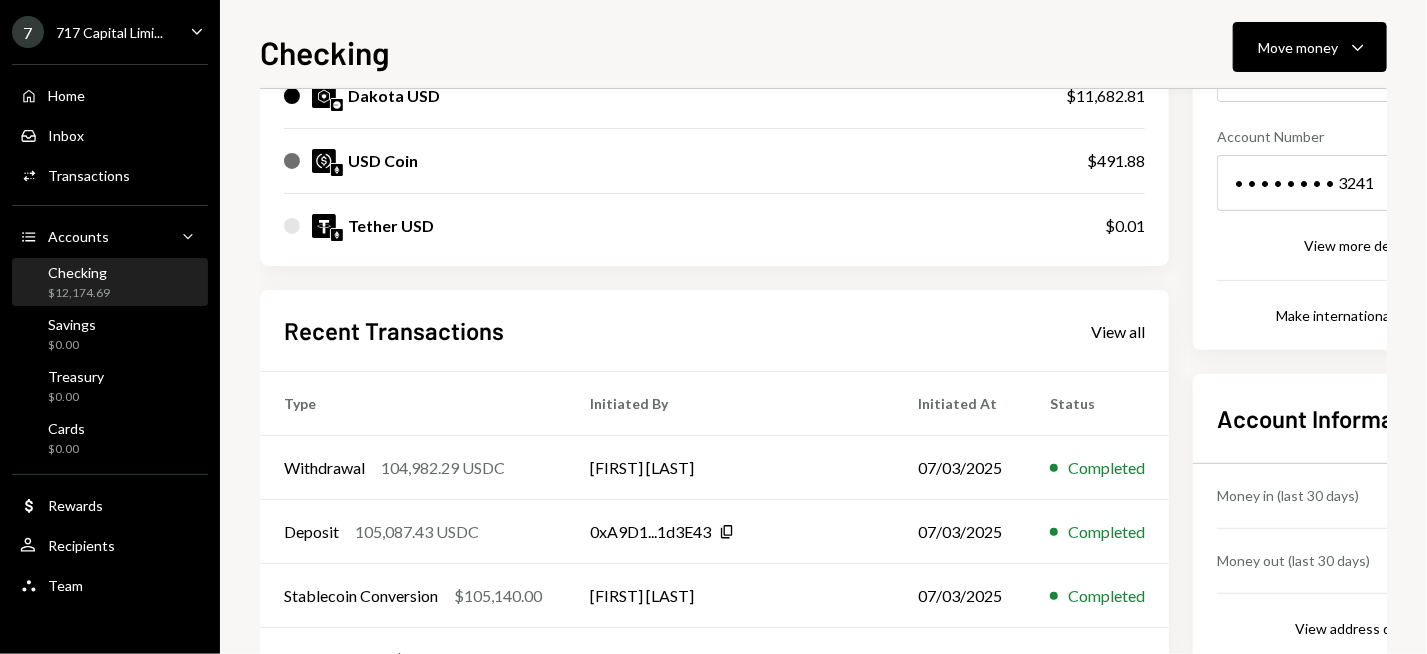 scroll, scrollTop: 419, scrollLeft: 0, axis: vertical 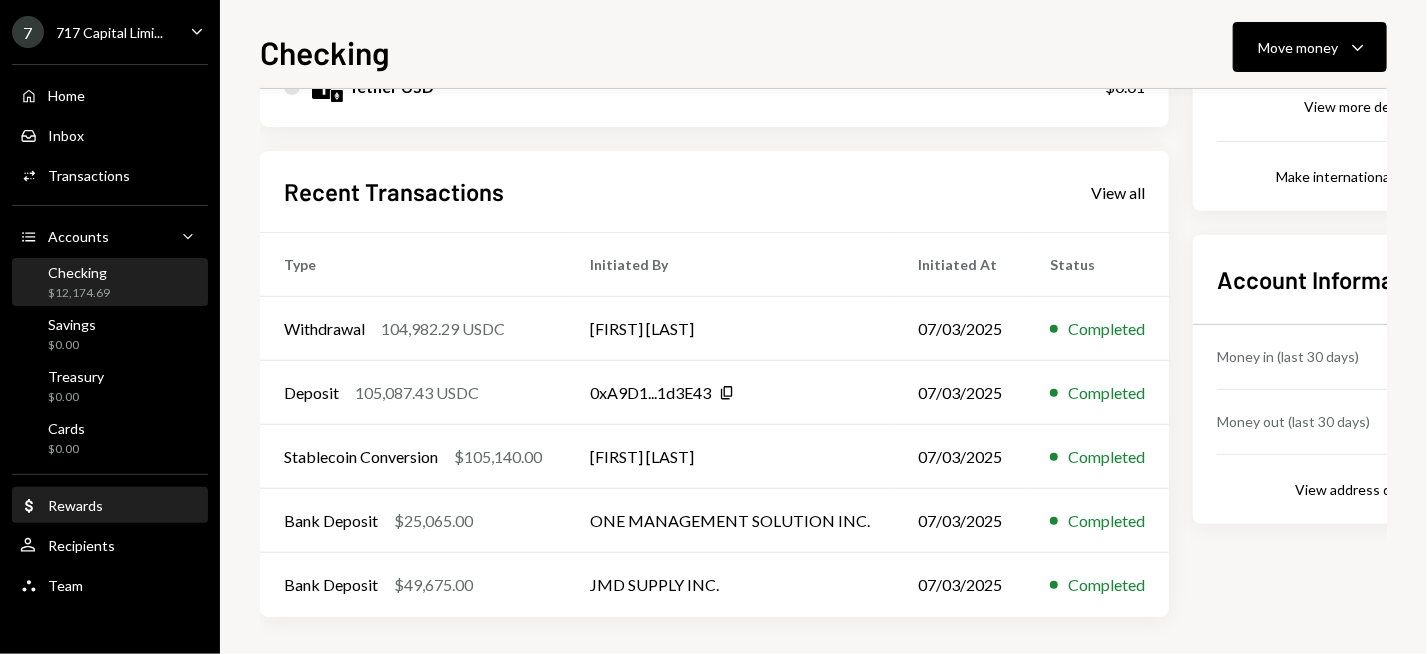 click on "Dollar Rewards" at bounding box center [110, 506] 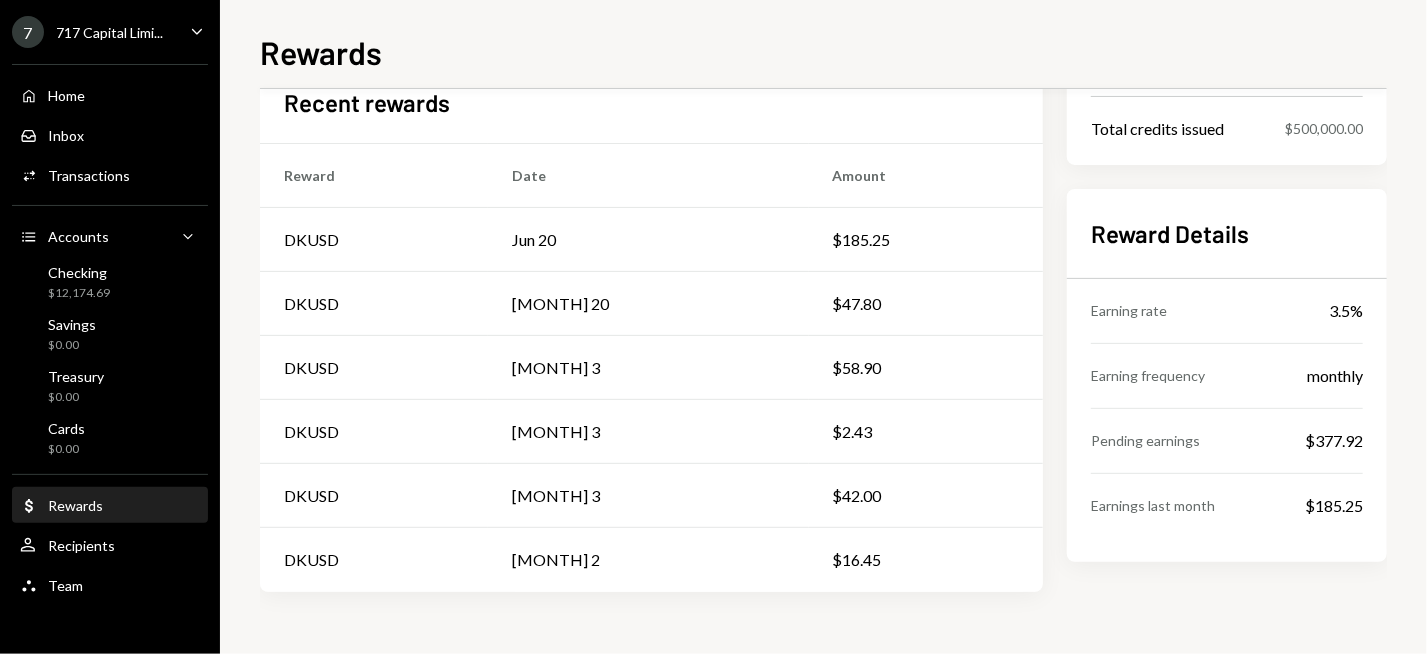 scroll, scrollTop: 0, scrollLeft: 0, axis: both 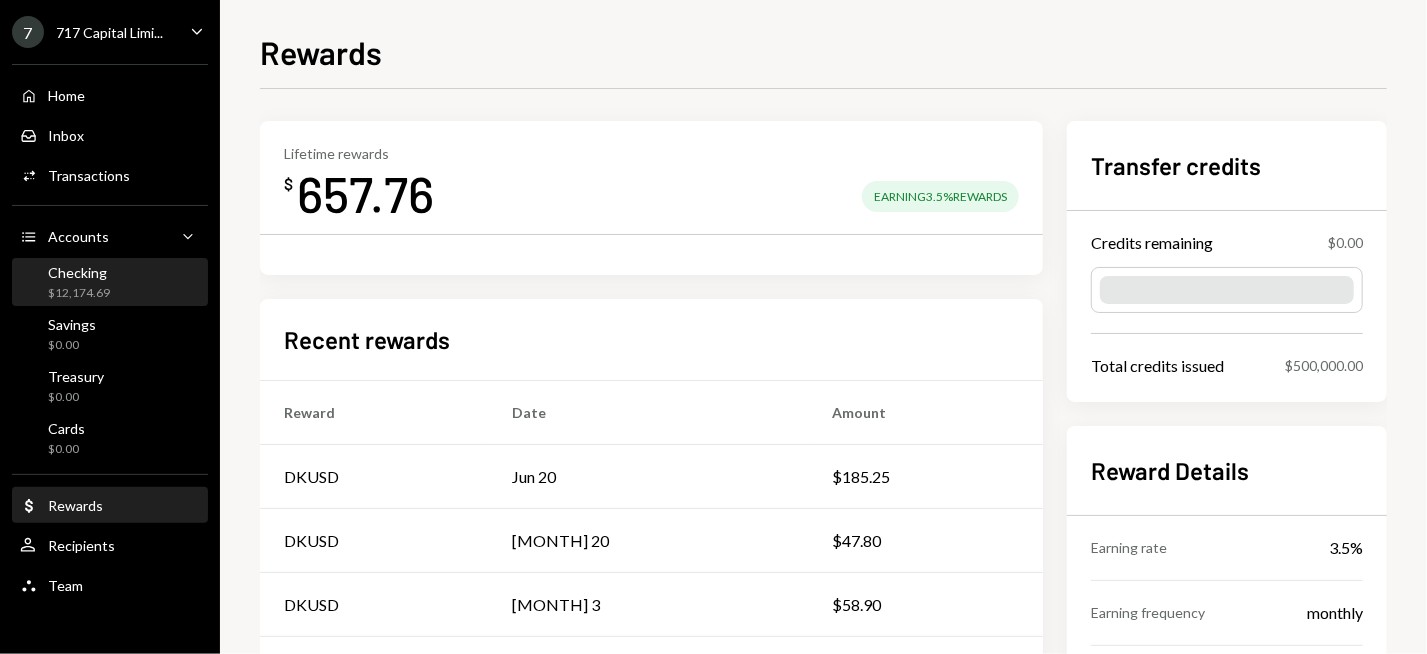 click on "Checking $12,174.69" at bounding box center [110, 283] 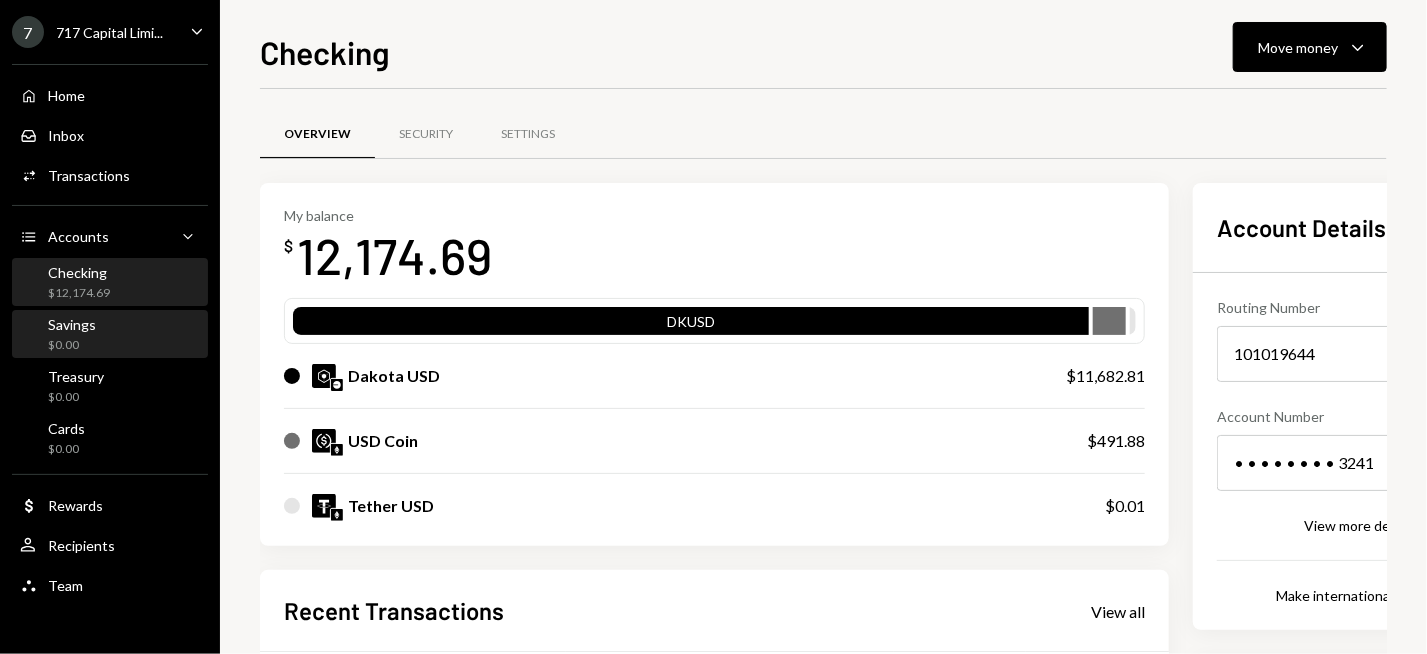 click on "Savings $0.00" at bounding box center [110, 335] 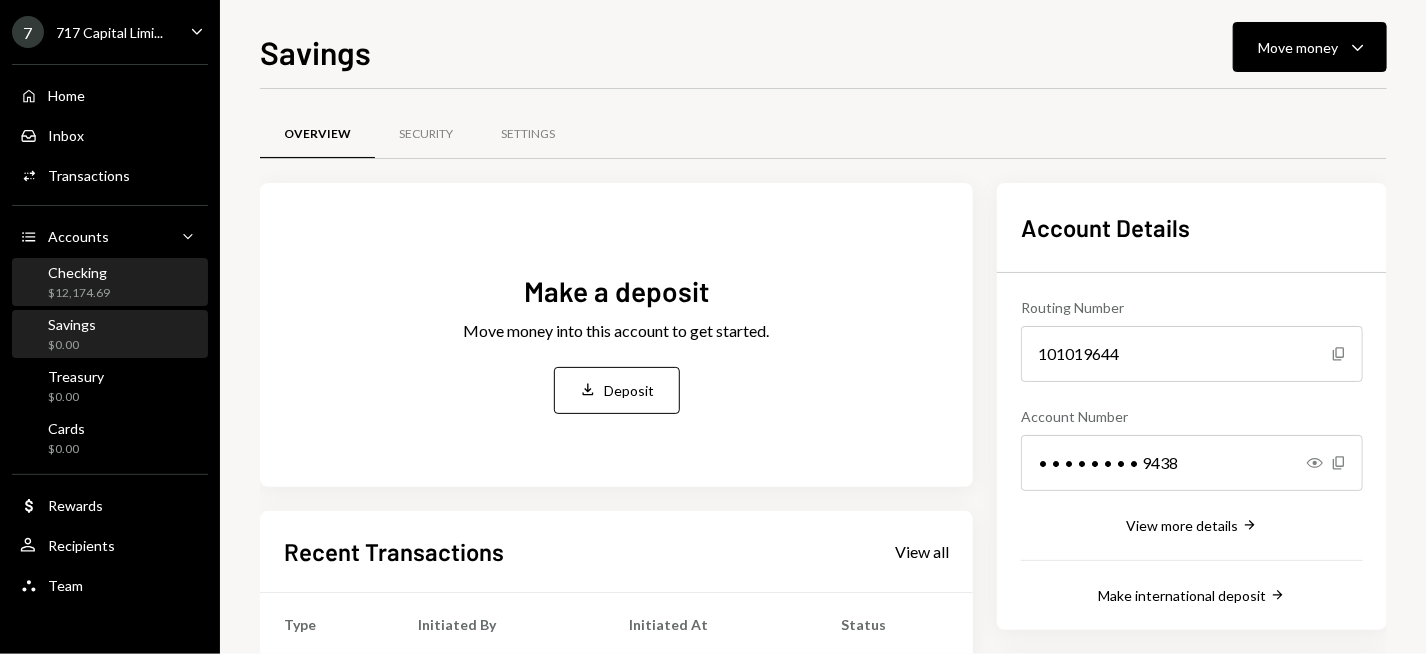 click on "Checking $12,174.69" at bounding box center (110, 283) 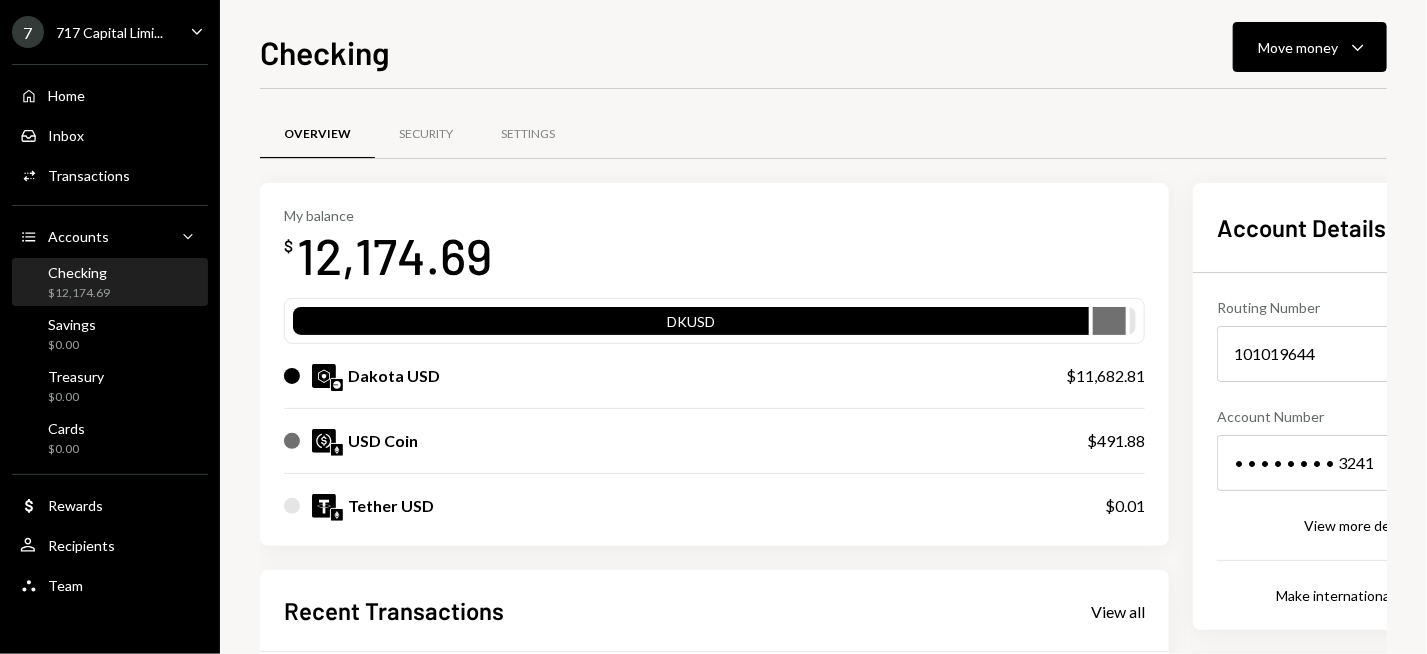 click on "My balance $ 12,174.69" at bounding box center [714, 247] 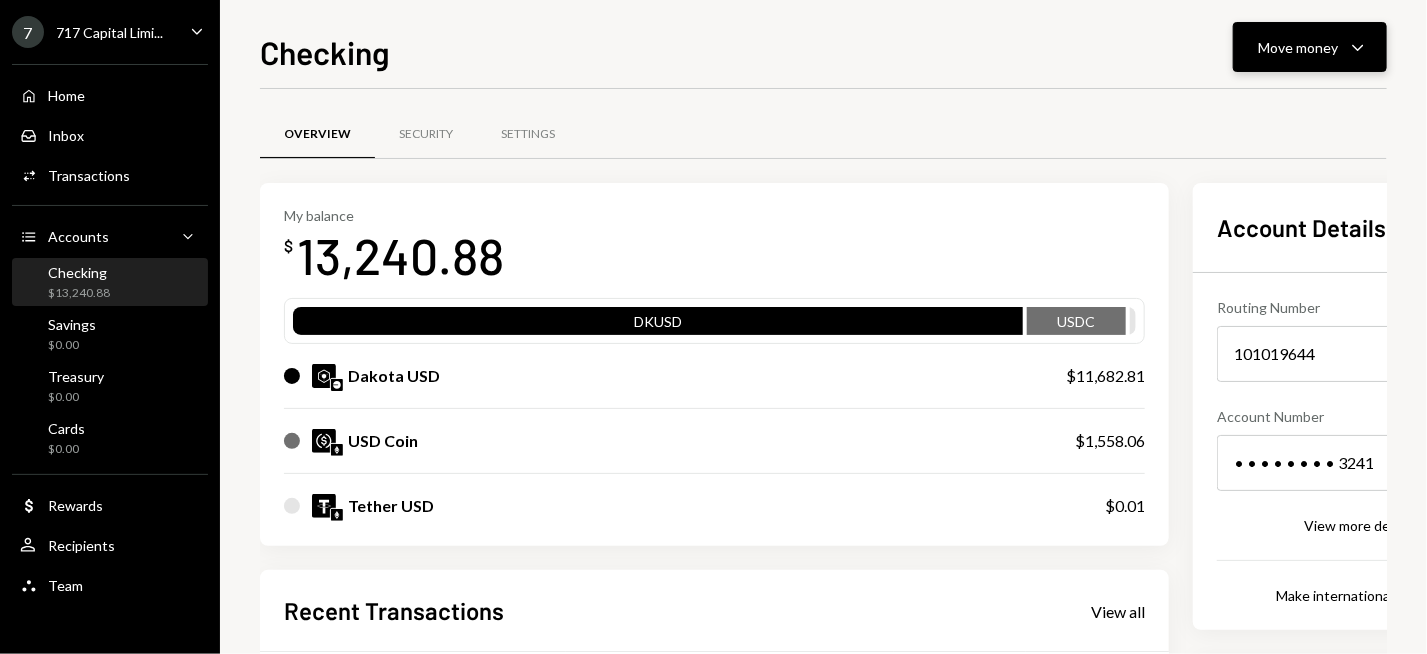 click on "Move money" at bounding box center [1298, 47] 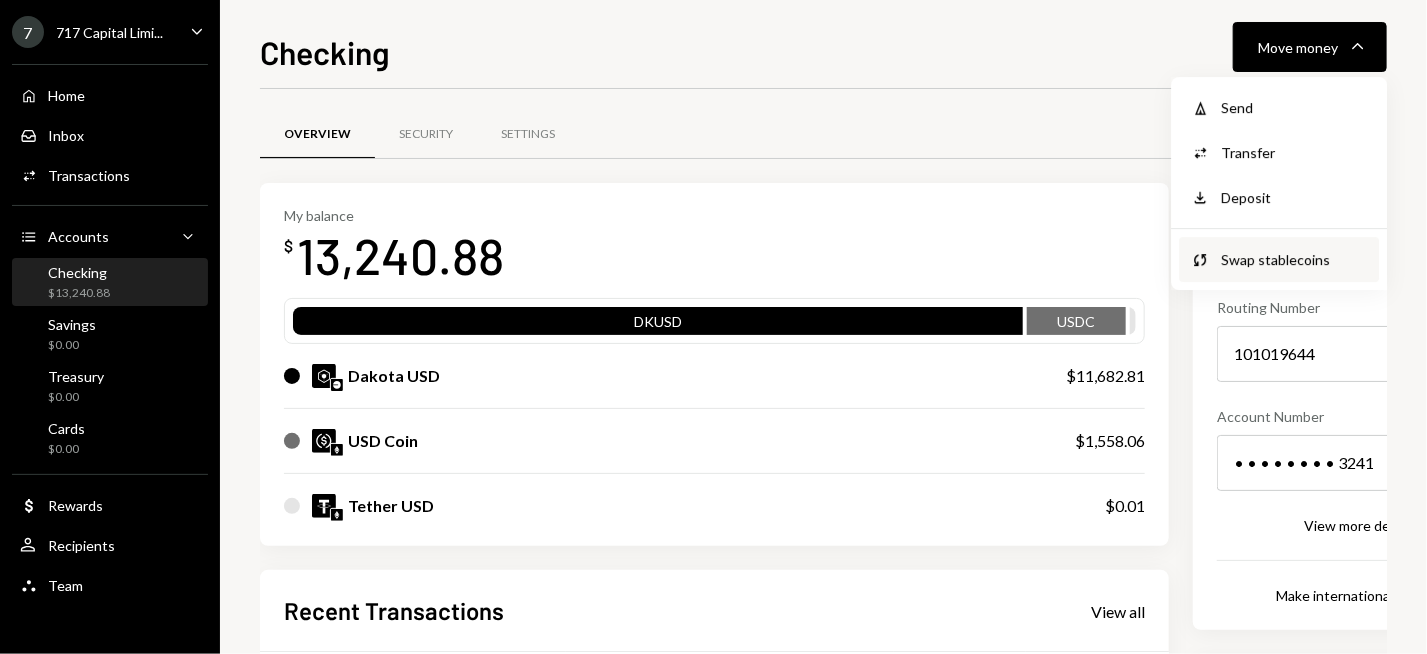click on "Swap stablecoins" at bounding box center (1294, 107) 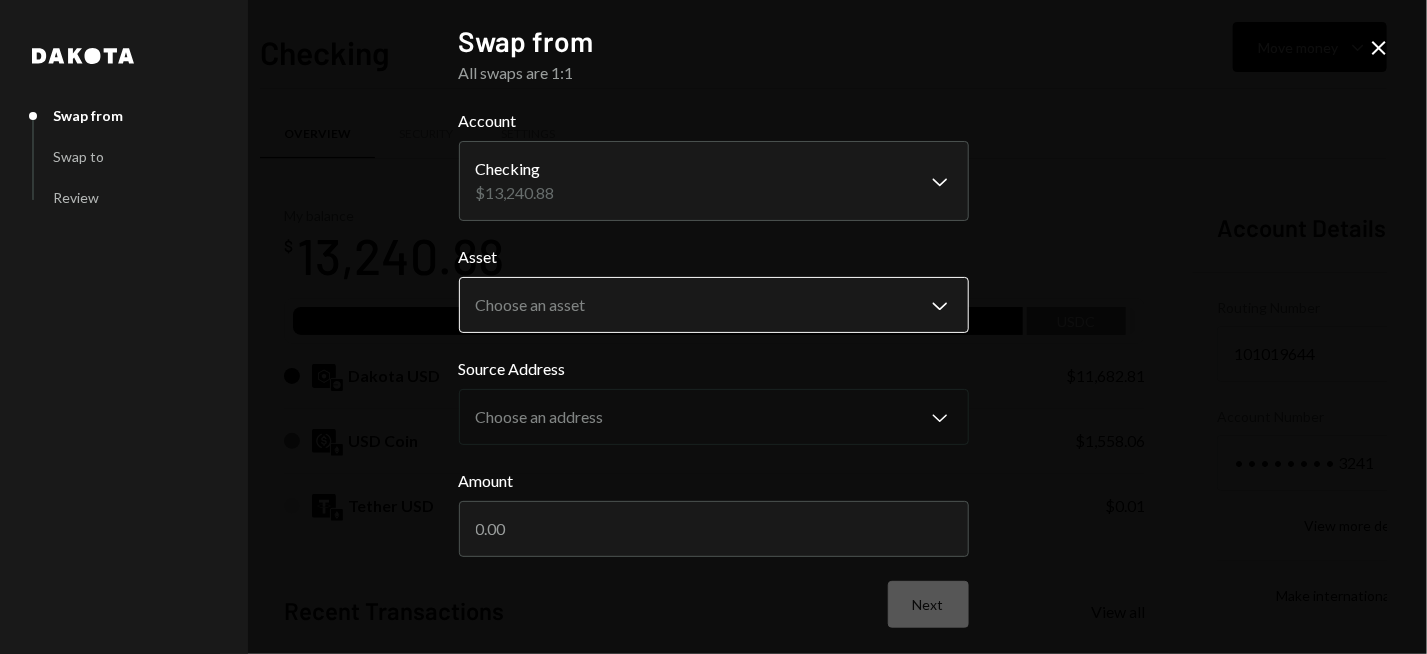 click on "7 717 Capital Limi... Caret Down Home Home Inbox Inbox Activities Transactions Accounts Accounts Caret Down Checking $13,240.88 Savings $0.00 Treasury $0.00 Cards $0.00 Dollar Rewards User Recipients Team Team Checking Move money Caret Down Overview Security Settings My balance $ 13,240.88 DKUSD USDC [PERSON] USD $11,682.81 USD Coin $1,558.06 Tether USD $0.01 Recent Transactions View all Type Initiated By Initiated At Status Deposit 1,066.1848  USDC 0xA9D1...1d3E43 Copy 12:43 AM Completed Withdrawal 104,982.29  USDC [FIRST] [LAST] 07/03/2025 Completed Deposit 105,087.43  USDC 0xA9D1...1d3E43 Copy 07/03/2025 Completed Stablecoin Conversion $105,140.00 [FIRST] [LAST] 07/03/2025 Completed Bank Deposit $25,065.00 ONE MANAGEMENT SOLUTION INC. 07/03/2025 Completed Account Details Routing Number 101019644 Copy Account Number • • • • • • • •  3241 Show Copy View more details Right Arrow Make international deposit Right Arrow Account Information Money in (last 30 days) Up Right Arrow $16,968,170.05 Right Arrow" at bounding box center [713, 327] 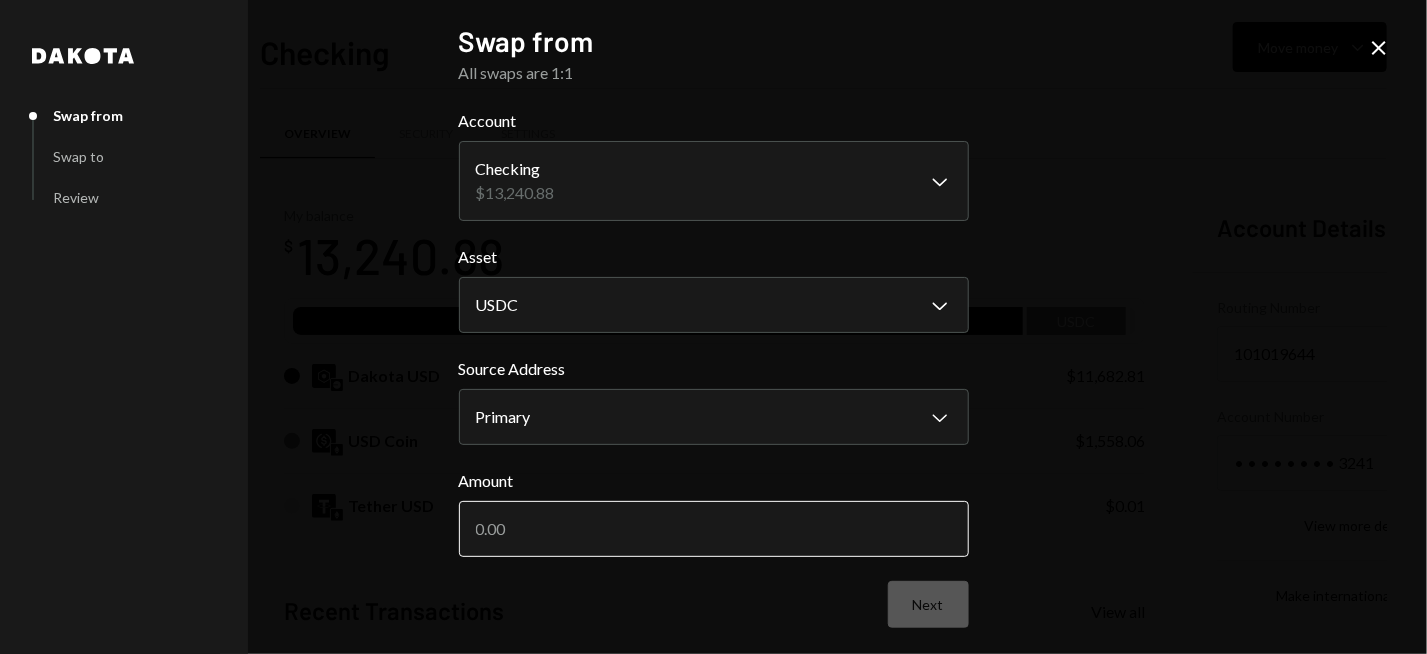 click on "Amount" at bounding box center [714, 529] 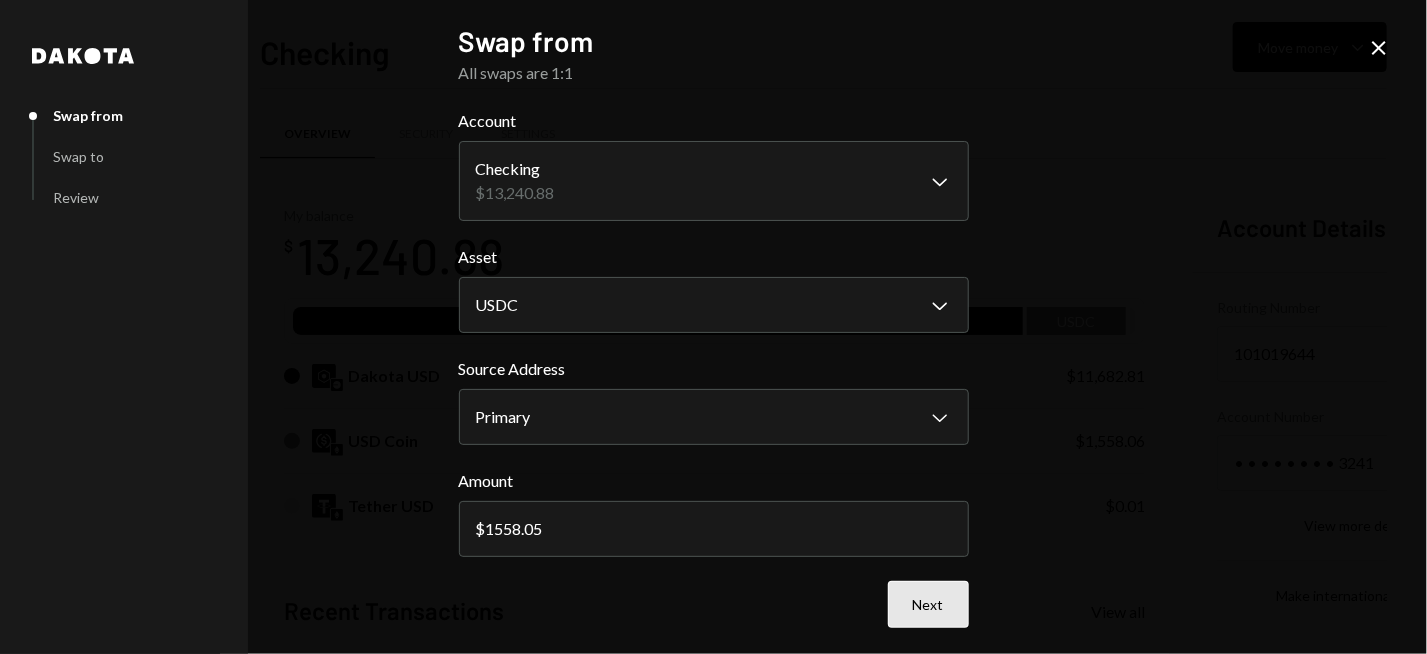 type on "1558.05" 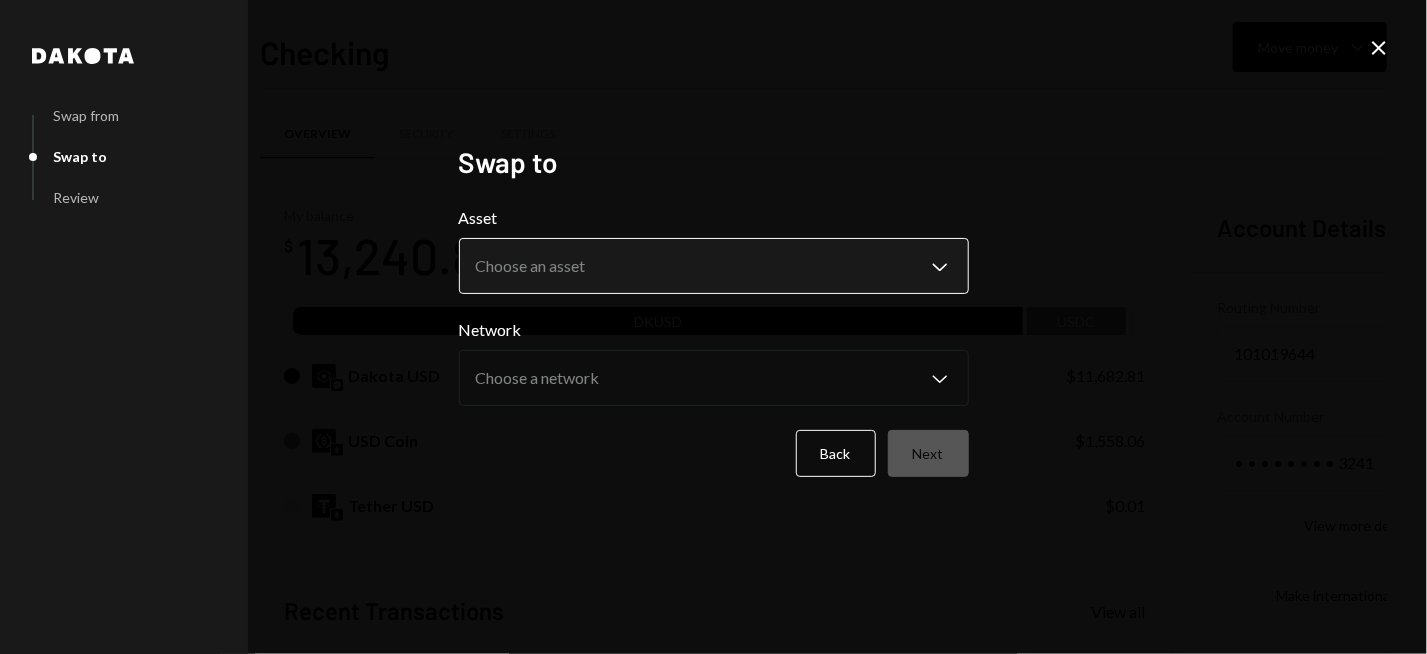 click on "7 717 Capital Limi... Caret Down Home Home Inbox Inbox Activities Transactions Accounts Accounts Caret Down Checking $13,240.88 Savings $0.00 Treasury $0.00 Cards $0.00 Dollar Rewards User Recipients Team Team Checking Move money Caret Down Overview Security Settings My balance $ 13,240.88 DKUSD USDC [PERSON] USD $11,682.81 USD Coin $1,558.06 Tether USD $0.01 Recent Transactions View all Type Initiated By Initiated At Status Deposit 1,066.1848  USDC 0xA9D1...1d3E43 Copy 12:43 AM Completed Withdrawal 104,982.29  USDC [FIRST] [LAST] 07/03/2025 Completed Deposit 105,087.43  USDC 0xA9D1...1d3E43 Copy 07/03/2025 Completed Stablecoin Conversion $105,140.00 [FIRST] [LAST] 07/03/2025 Completed Bank Deposit $25,065.00 ONE MANAGEMENT SOLUTION INC. 07/03/2025 Completed Account Details Routing Number 101019644 Copy Account Number • • • • • • • •  3241 Show Copy View more details Right Arrow Make international deposit Right Arrow Account Information Money in (last 30 days) Up Right Arrow $16,968,170.05 Right Arrow" at bounding box center (713, 327) 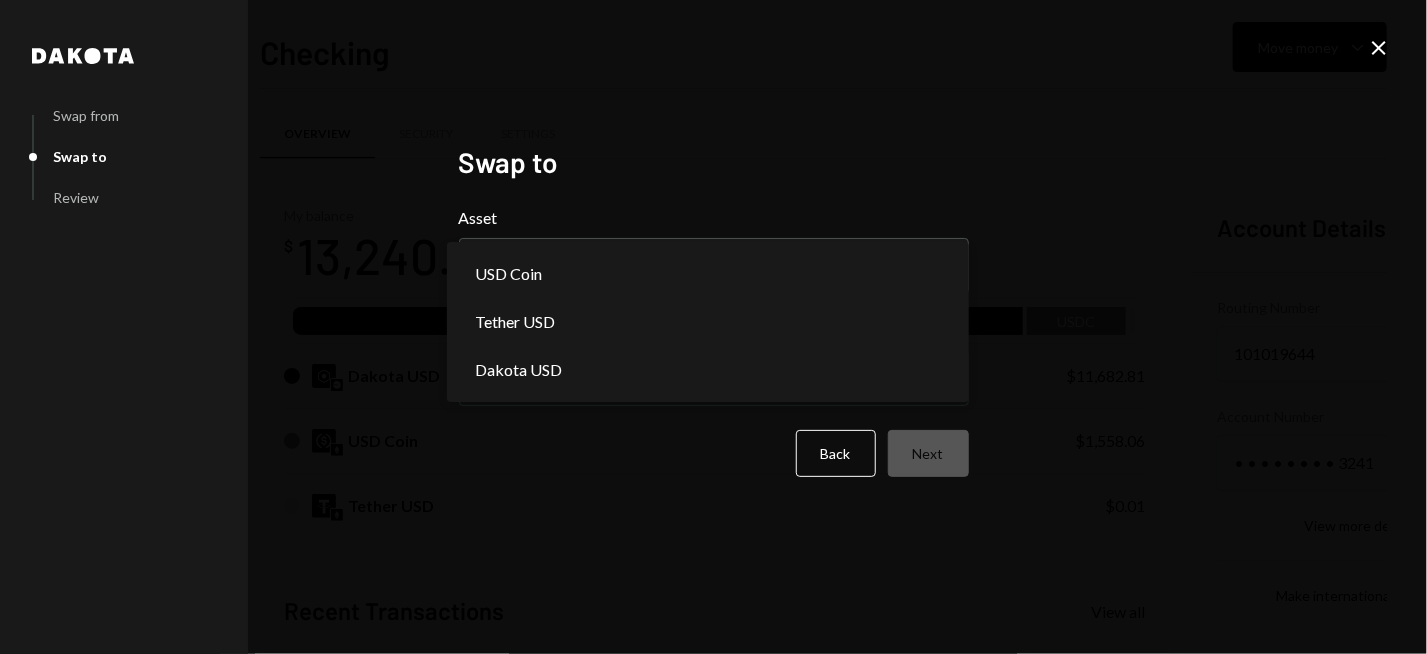 drag, startPoint x: 614, startPoint y: 368, endPoint x: 833, endPoint y: 421, distance: 225.32199 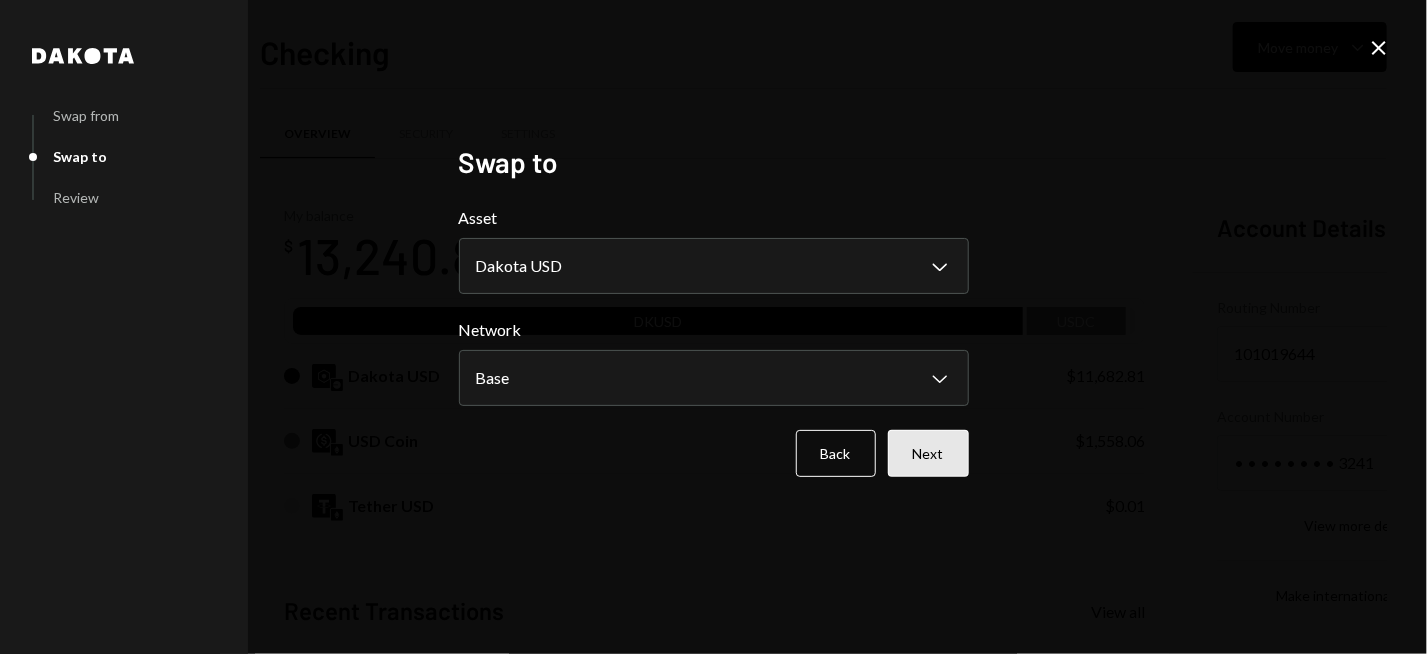 click on "Next" at bounding box center (928, 453) 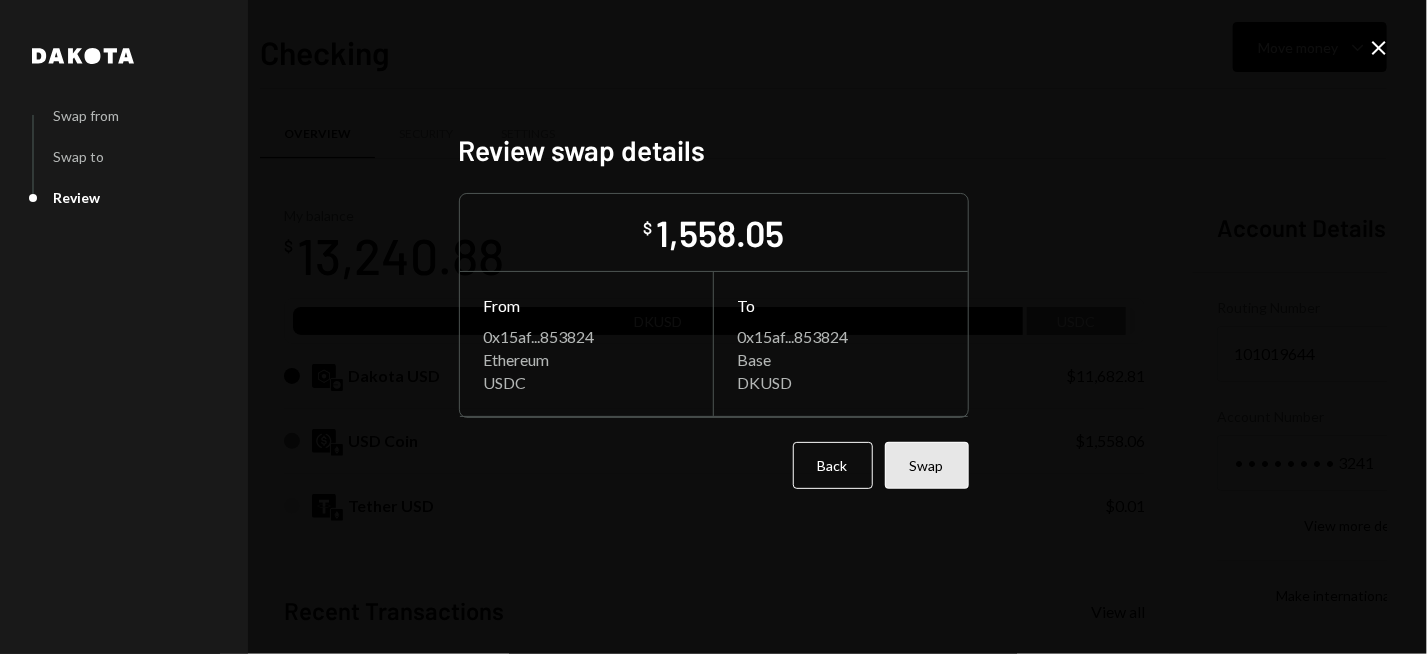 click on "Swap" at bounding box center [927, 465] 